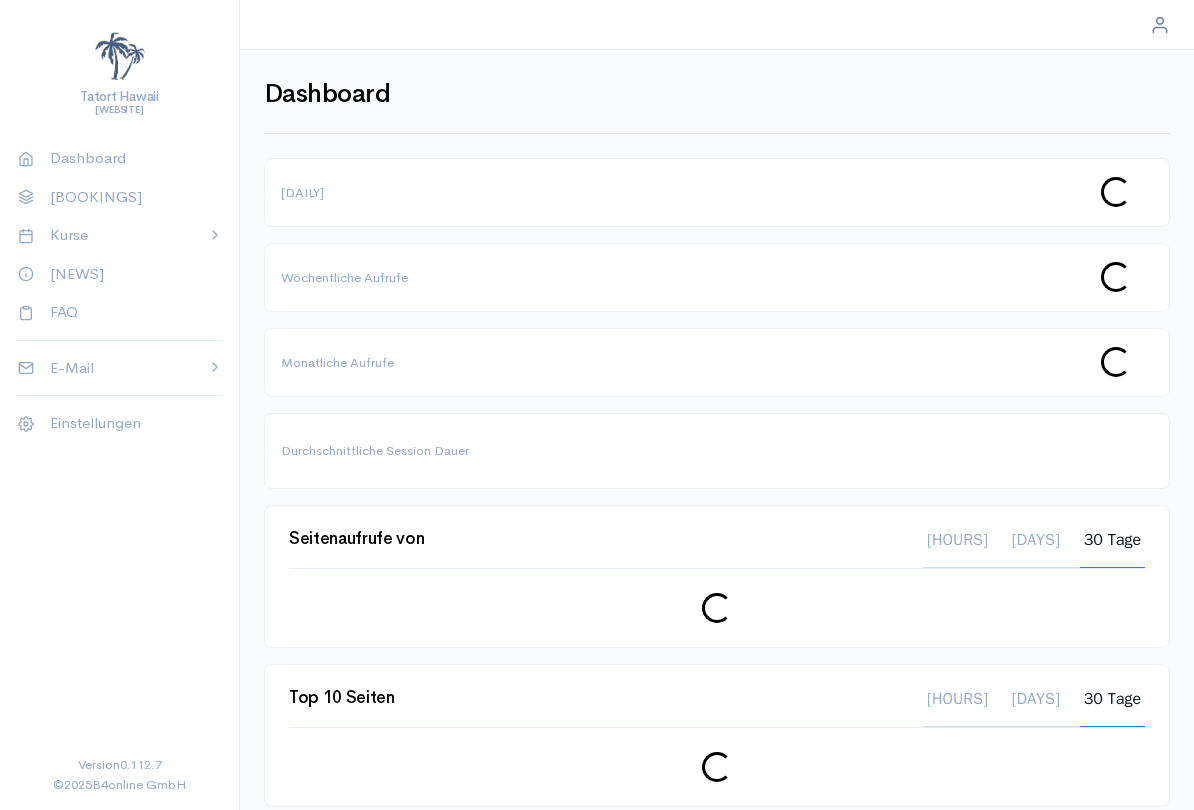 scroll, scrollTop: 0, scrollLeft: 0, axis: both 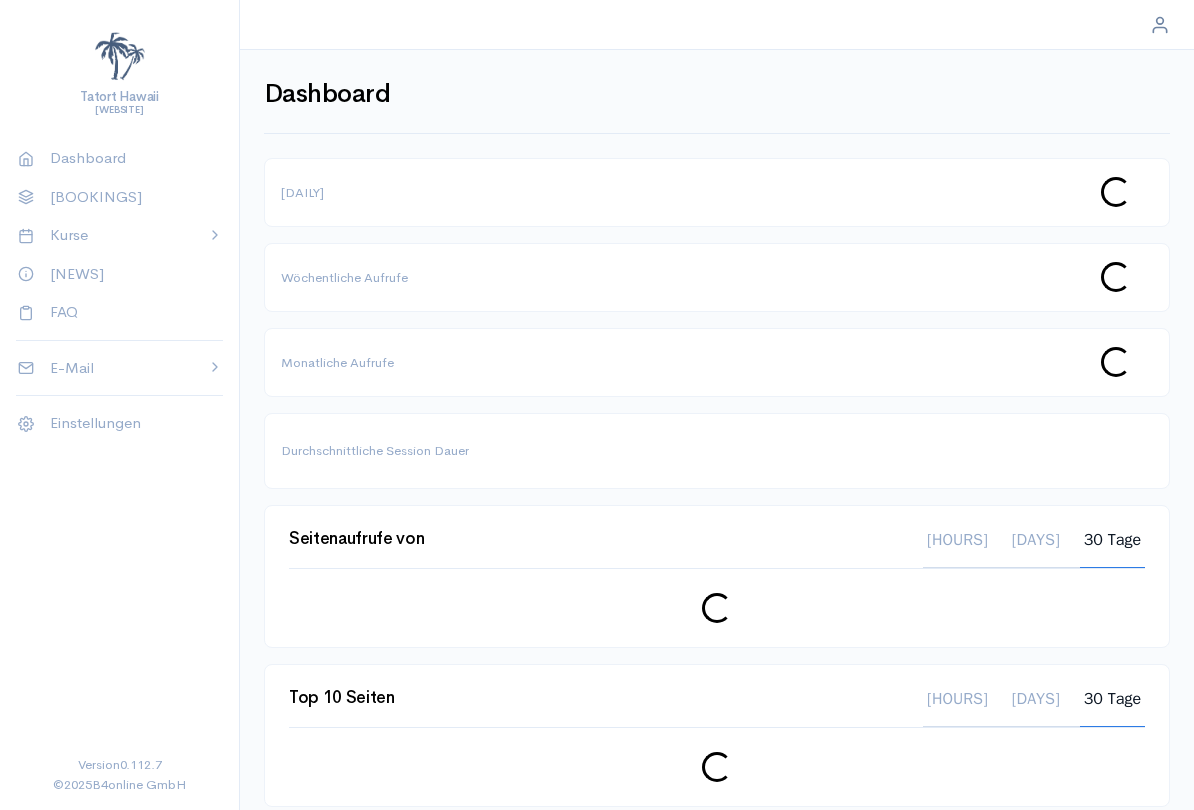 click on "Kurse" at bounding box center (120, 235) 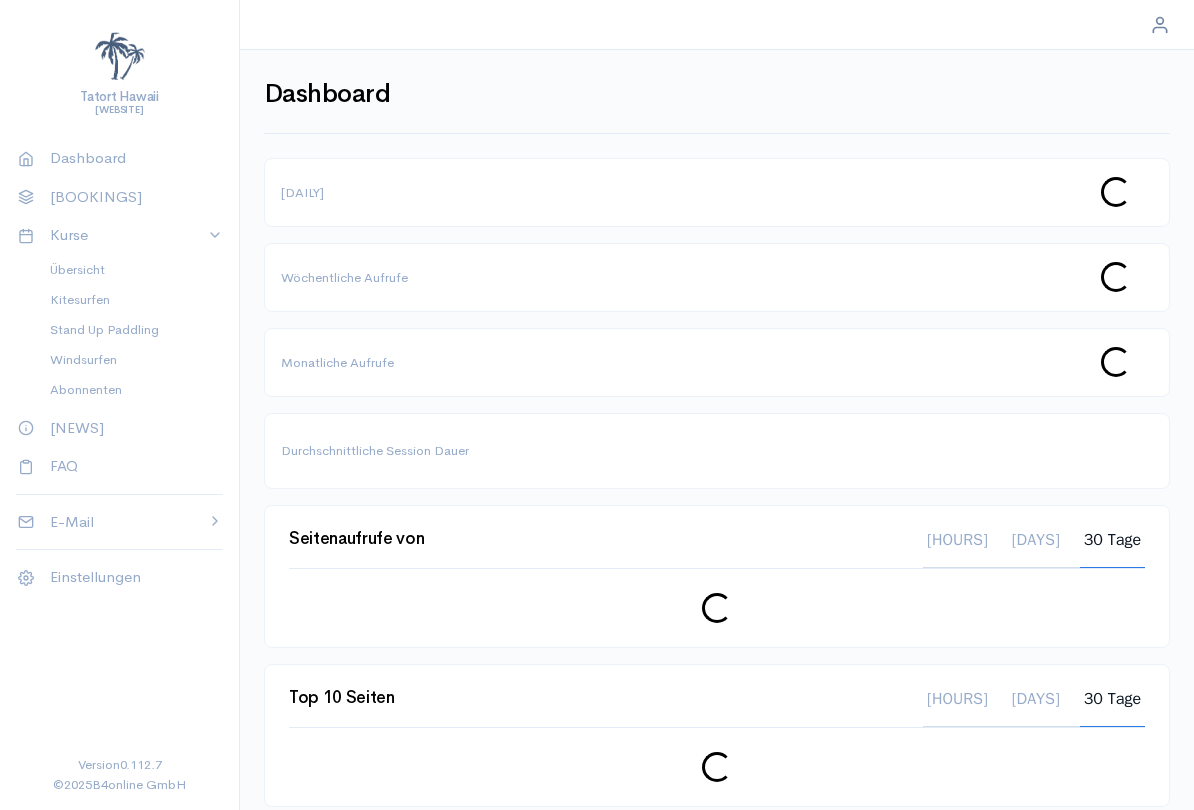 click on "Kitesurfen" at bounding box center (128, 300) 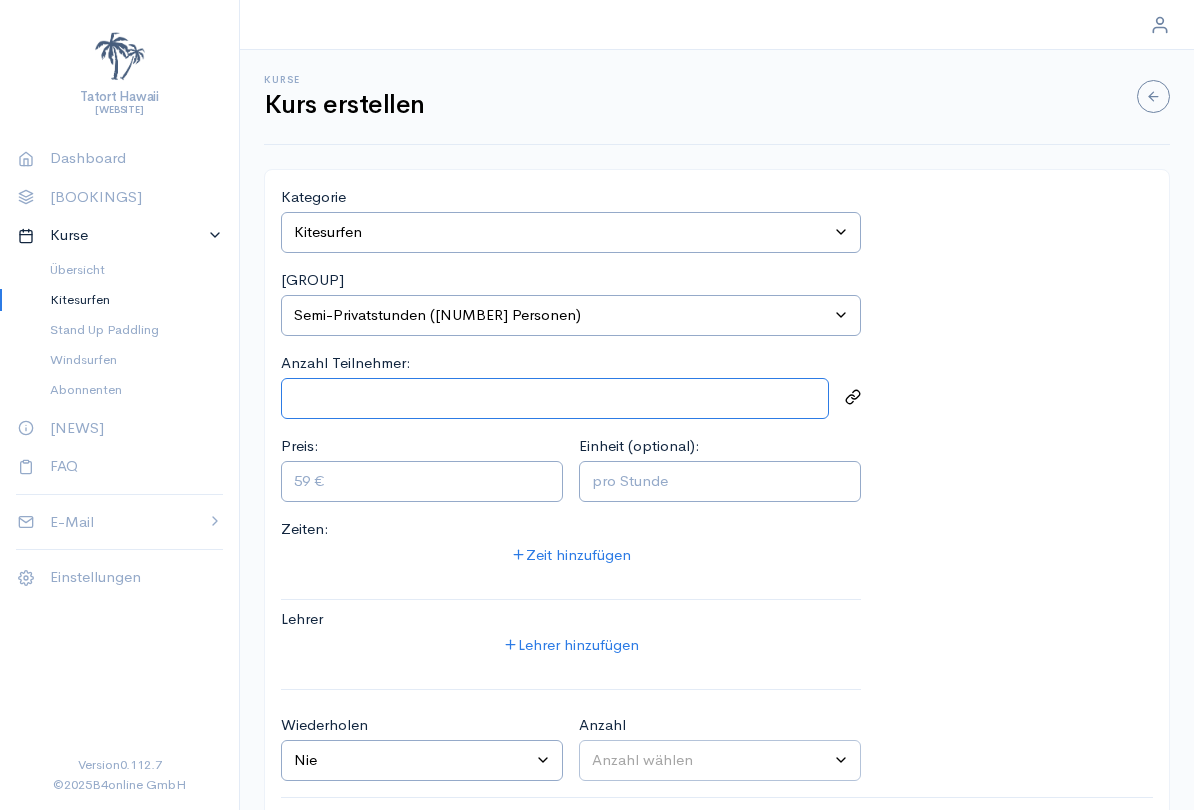 click on "Anzahl Teilnehmer:" at bounding box center [555, 398] 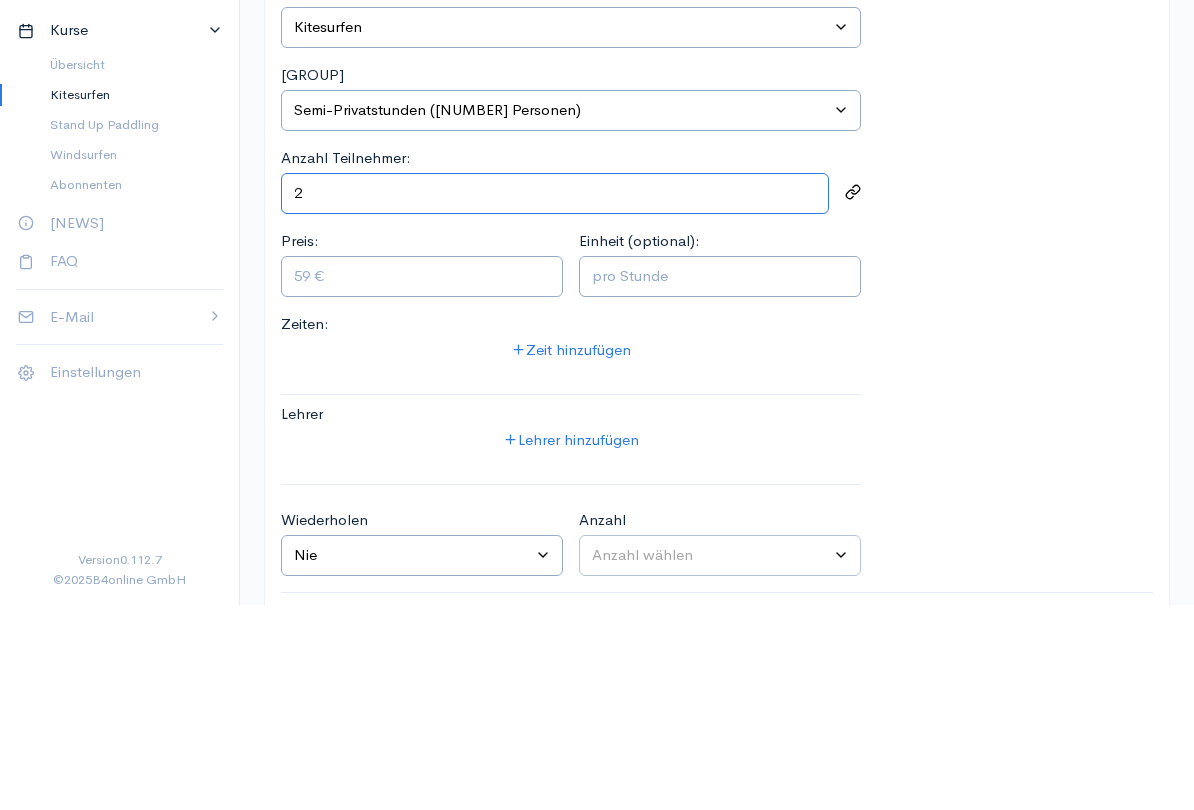 type on "2" 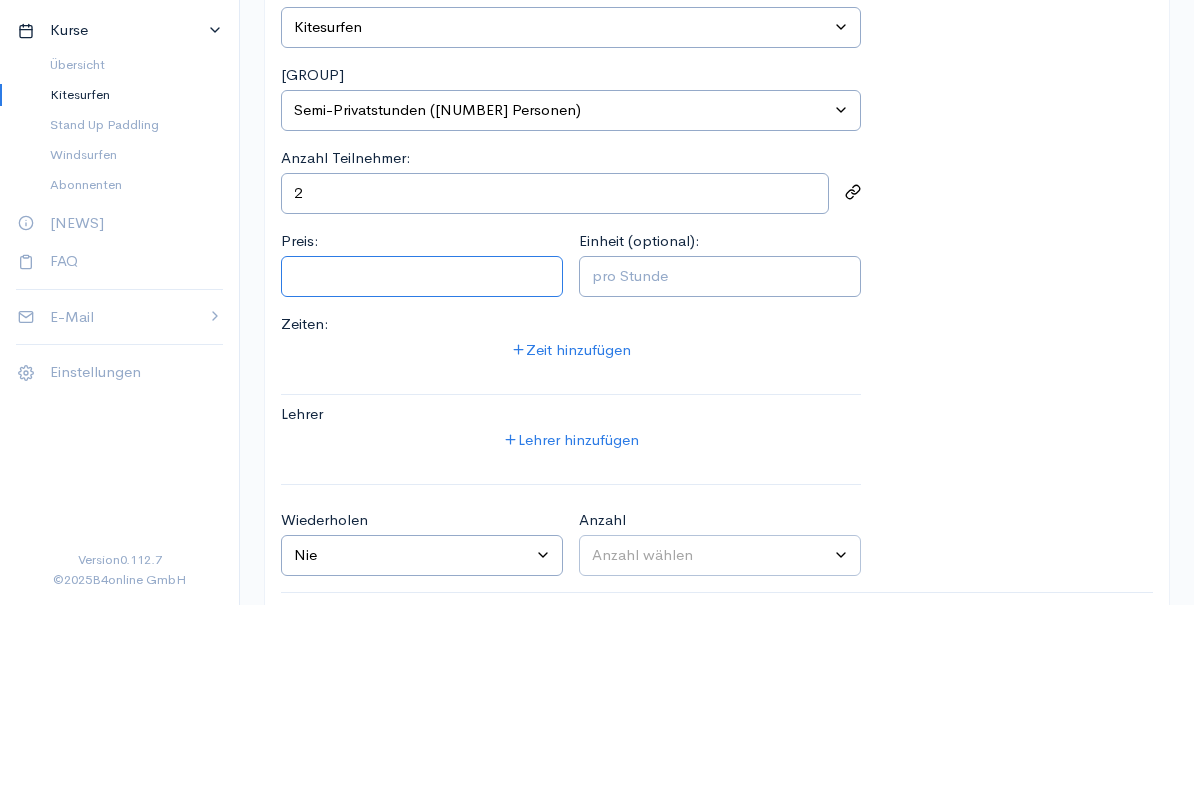 click on "Preis:" at bounding box center [422, 481] 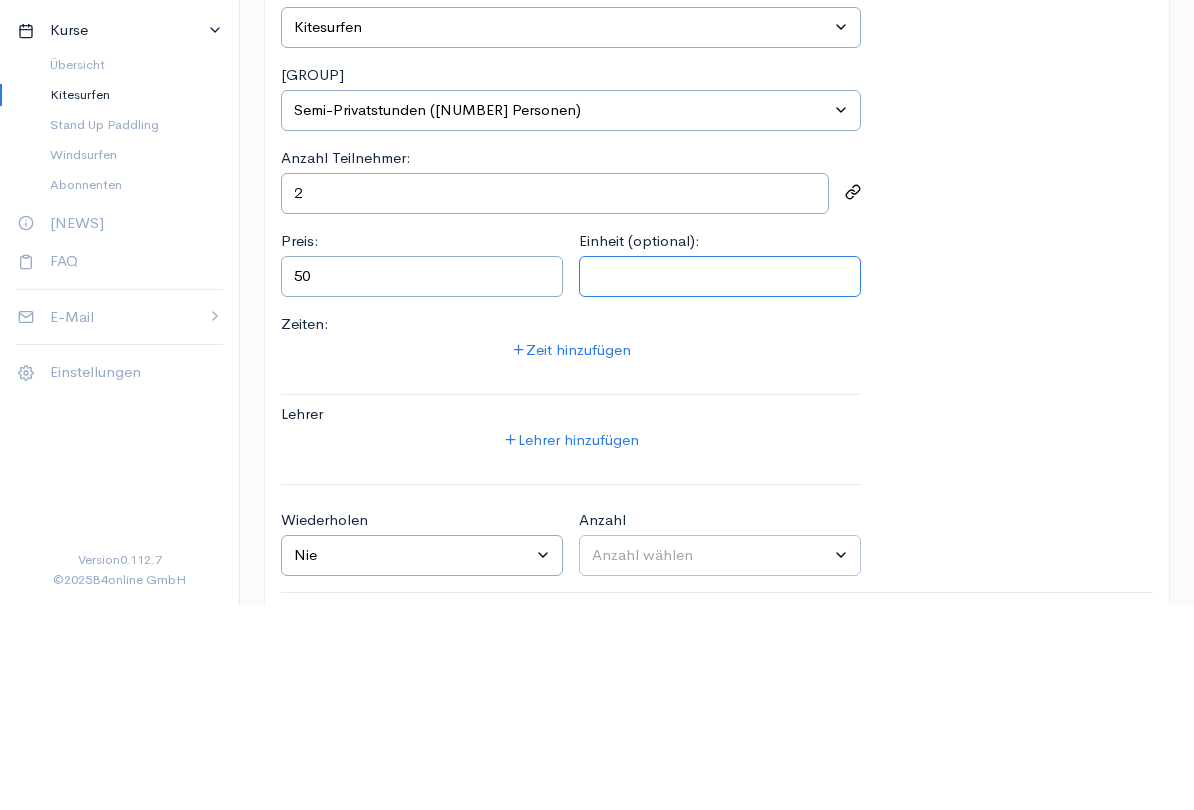 click on "Einheit (optional):" at bounding box center [720, 481] 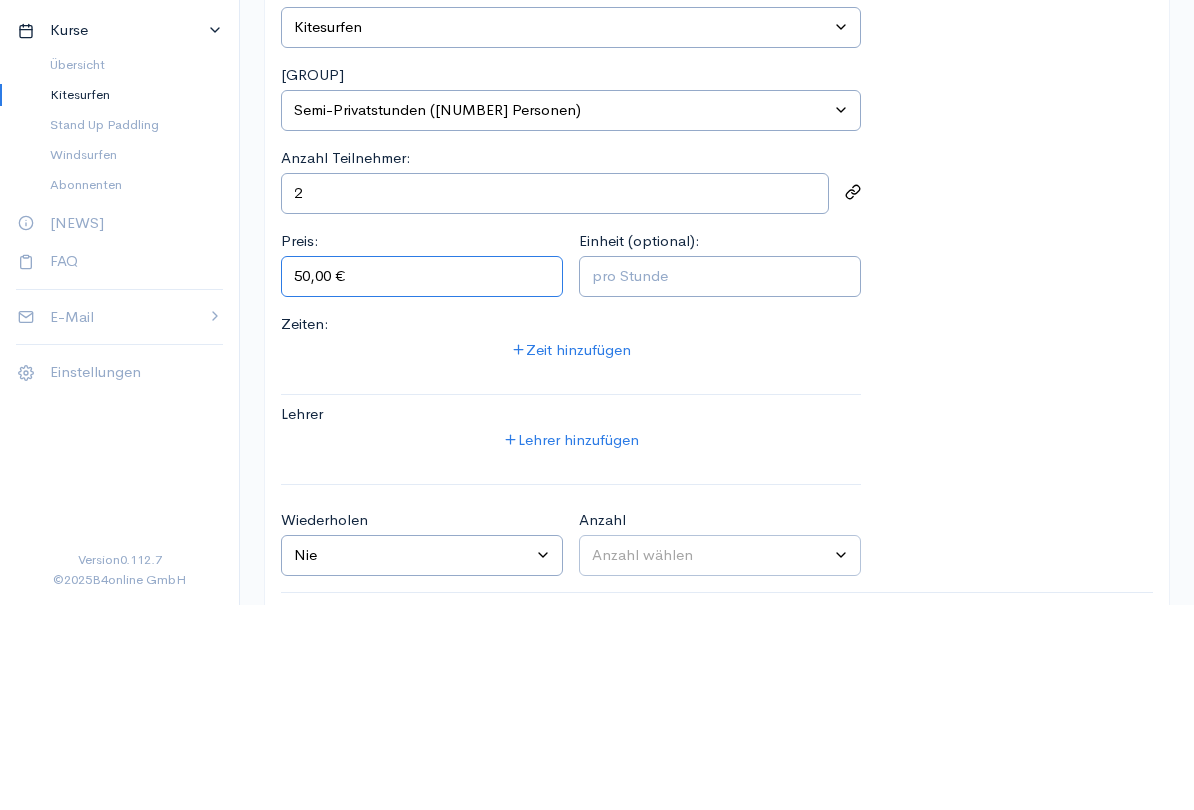 click on "50,00 €" at bounding box center (422, 481) 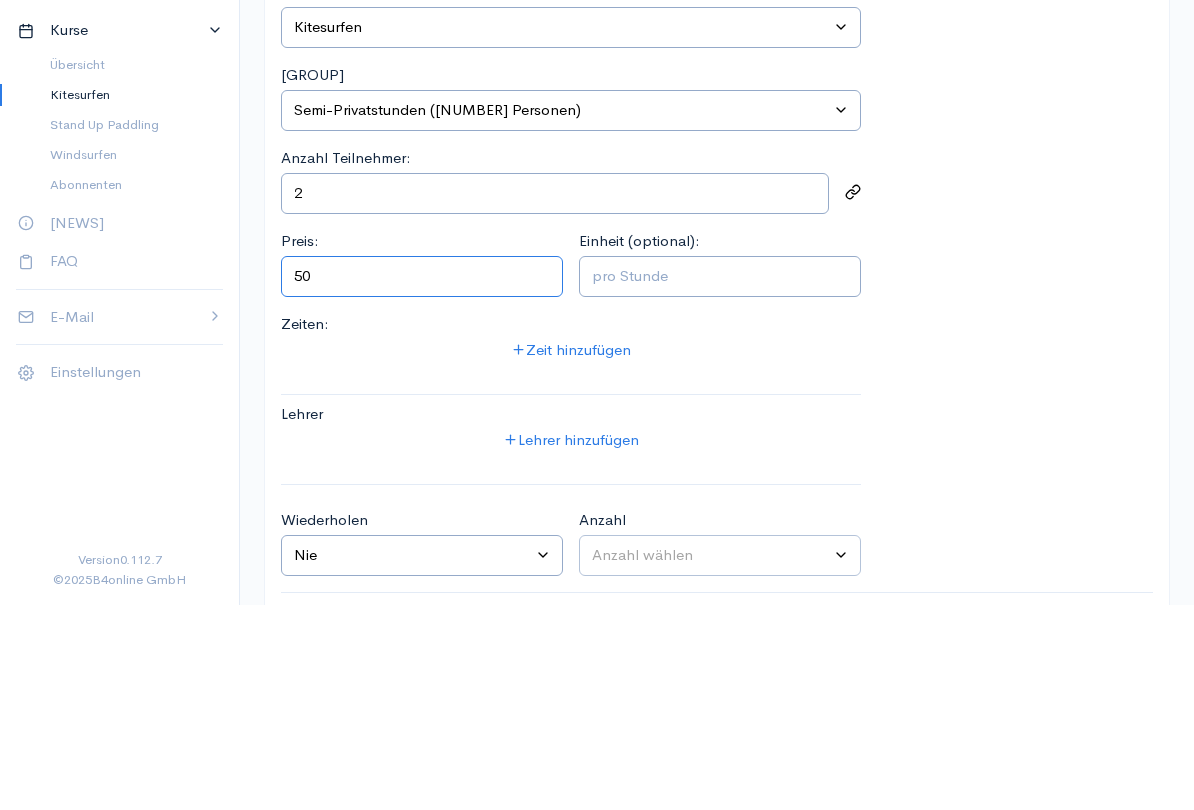 type on "5" 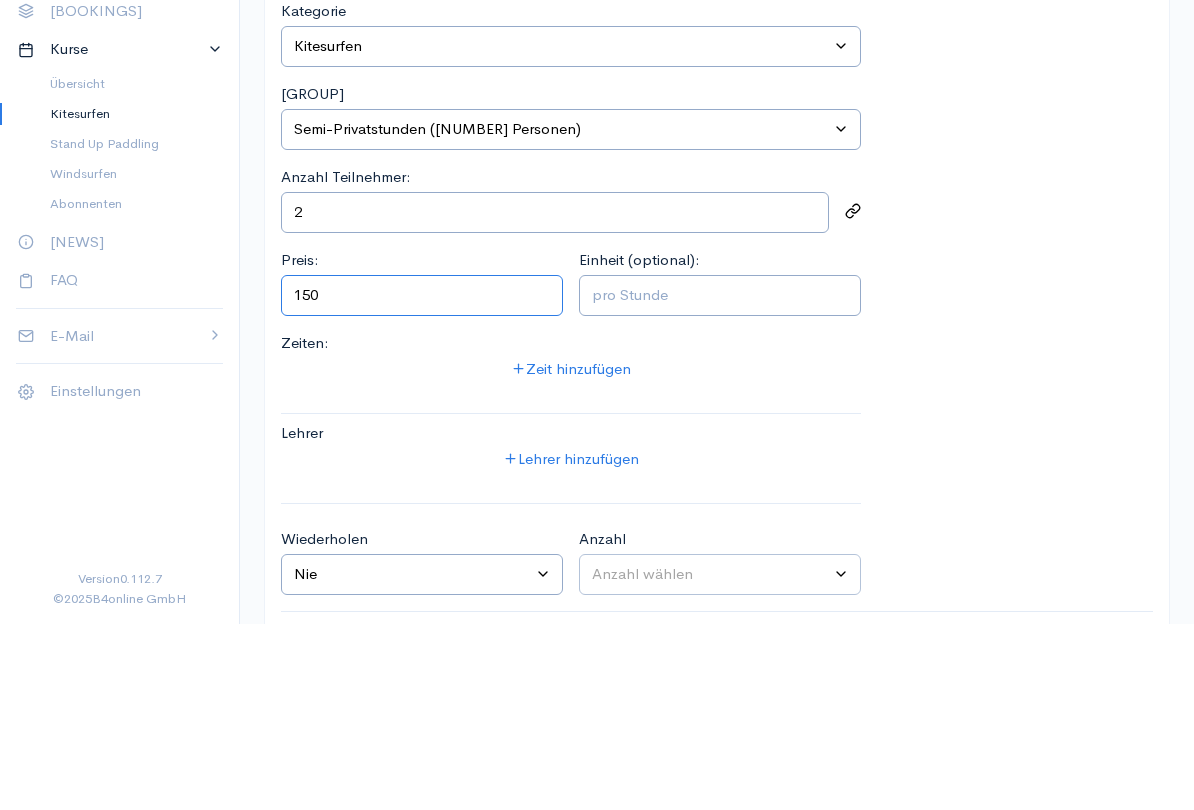 type on "150" 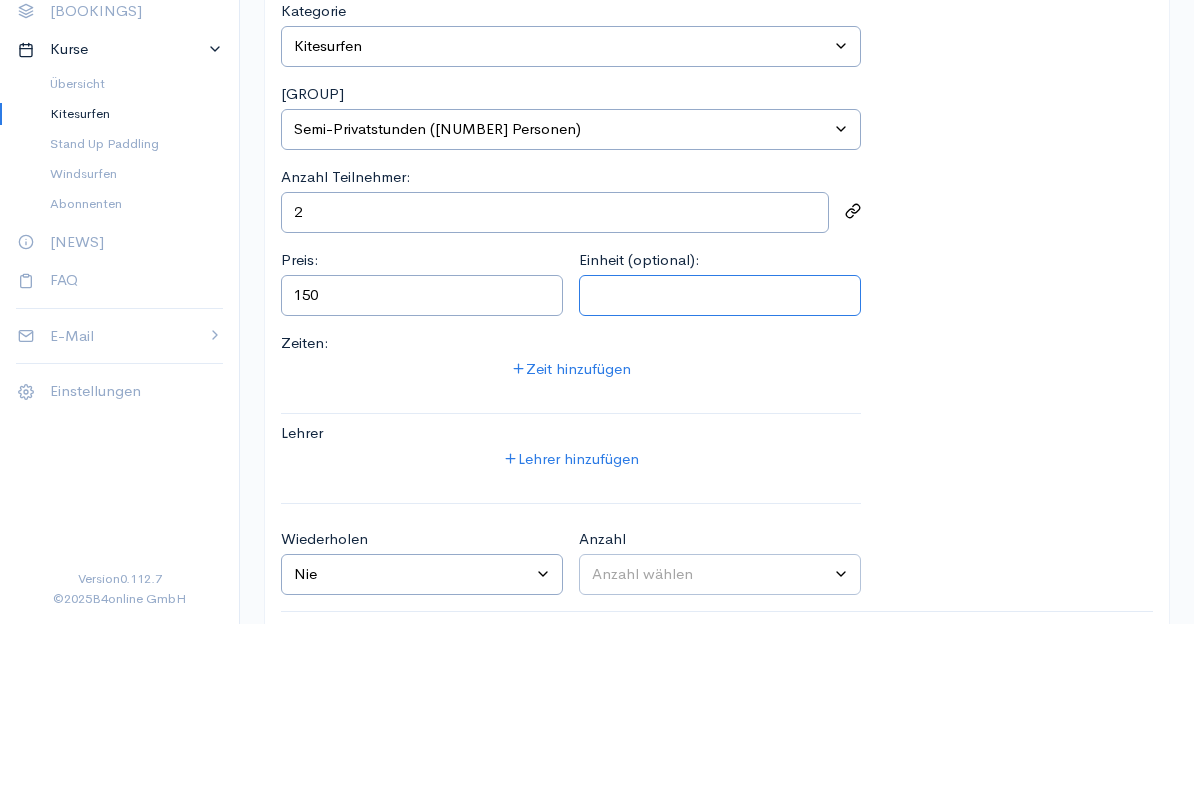click on "Einheit (optional):" at bounding box center (720, 481) 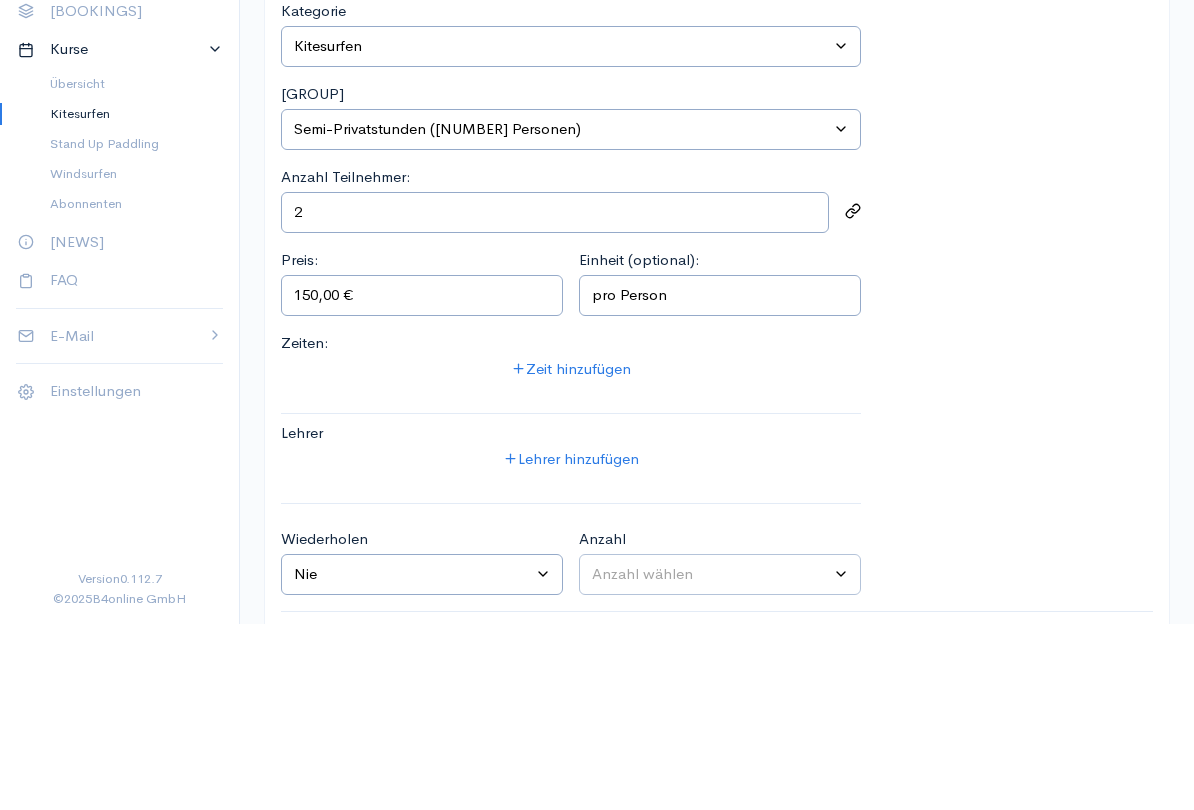 scroll, scrollTop: 104, scrollLeft: 0, axis: vertical 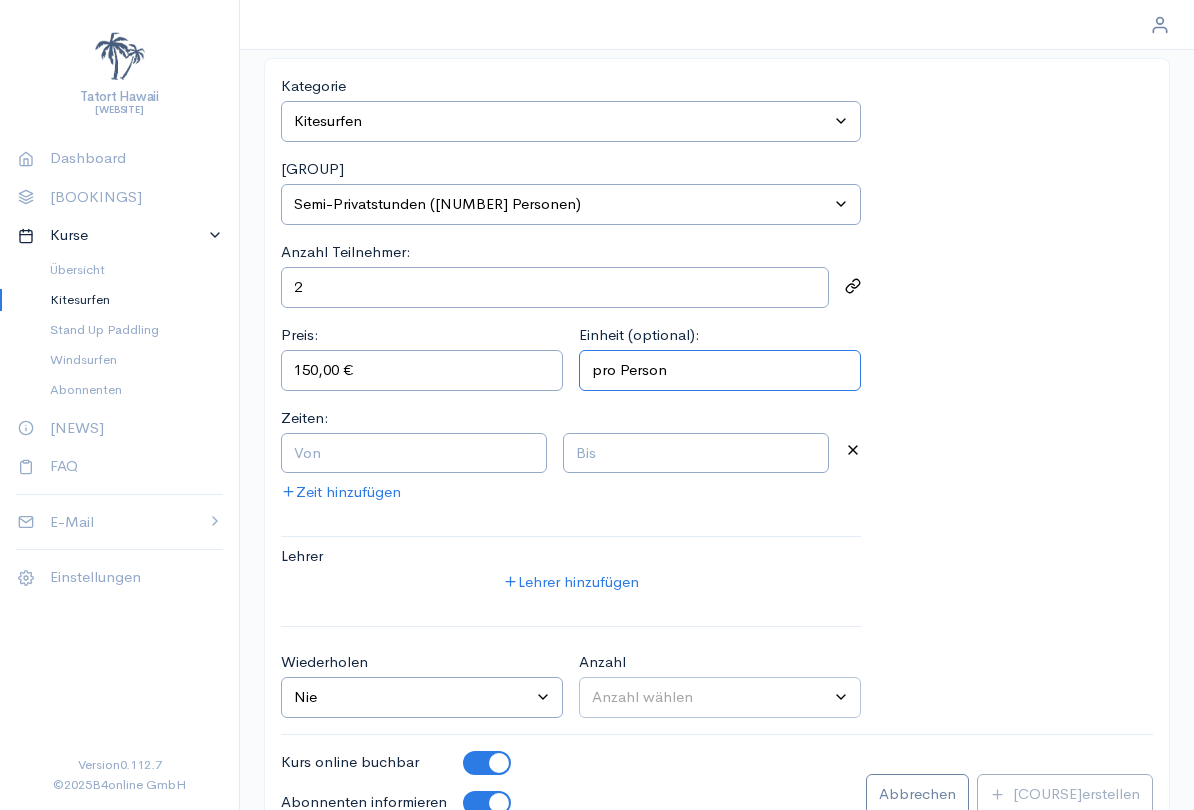 type on "pro Person" 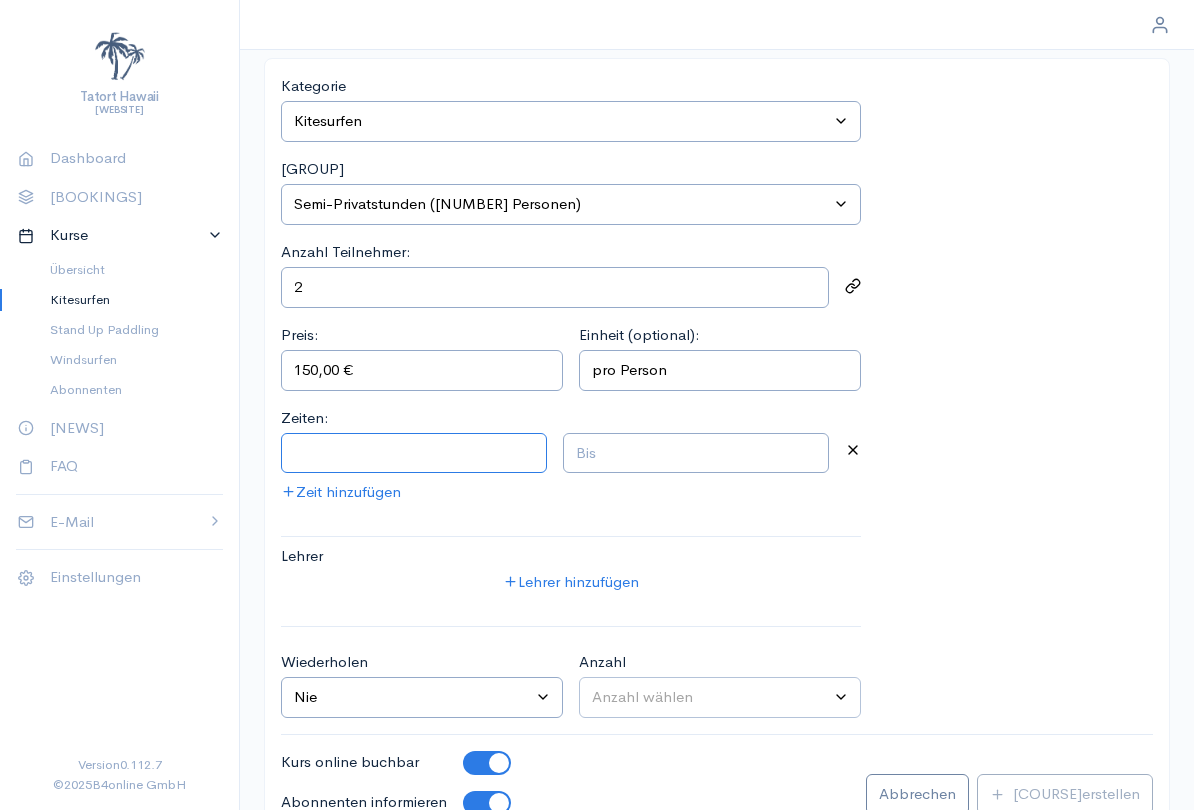 click at bounding box center [414, 453] 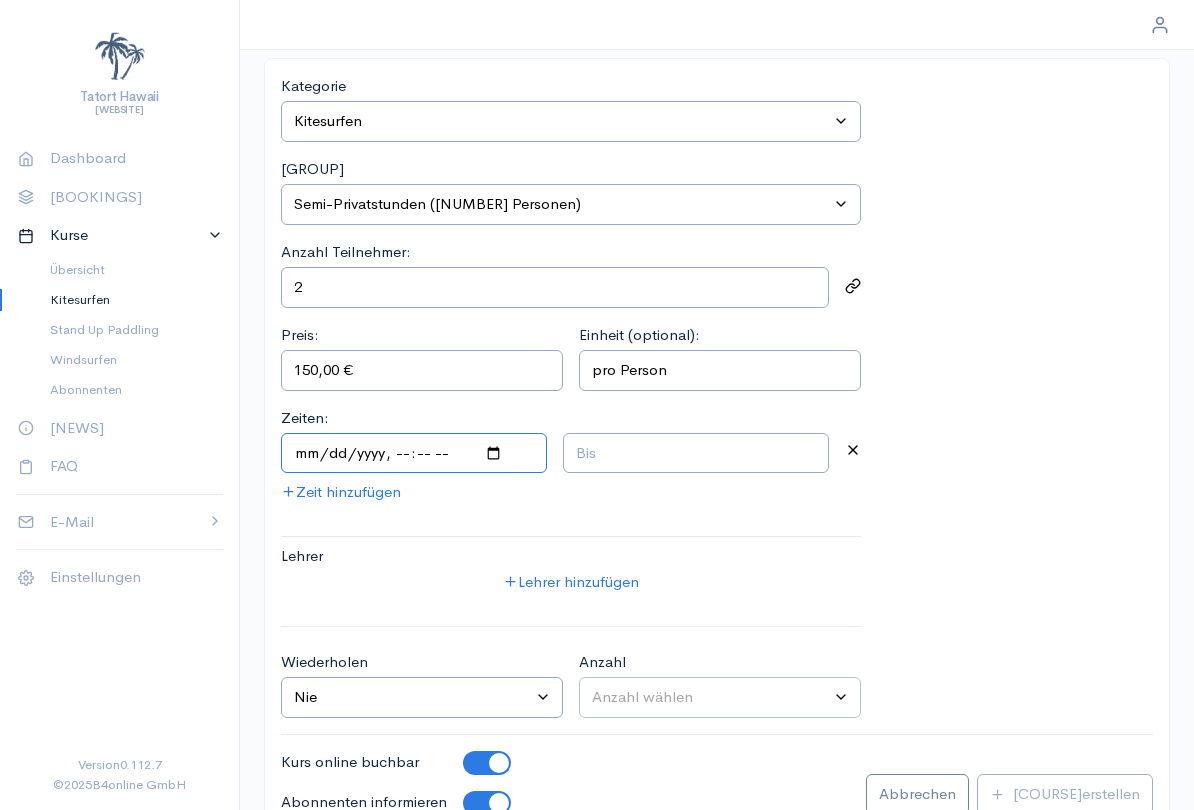 click at bounding box center (414, 453) 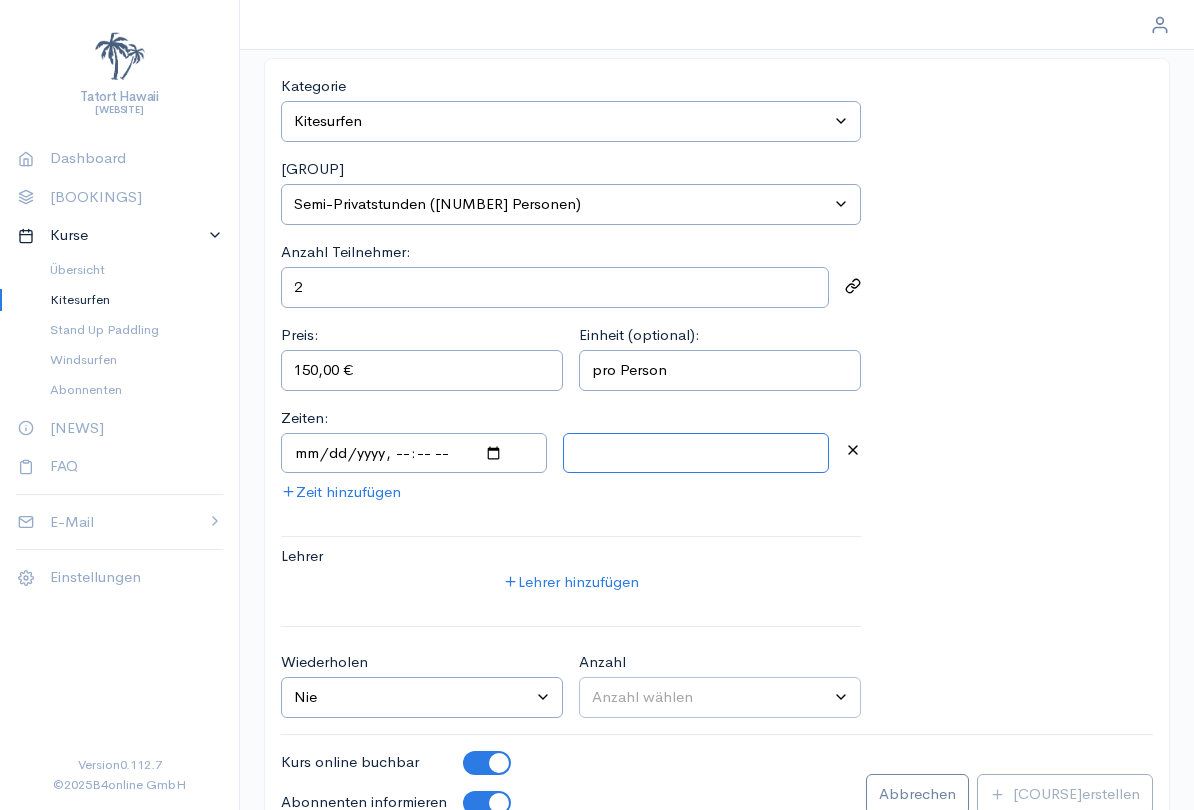 click at bounding box center [696, 453] 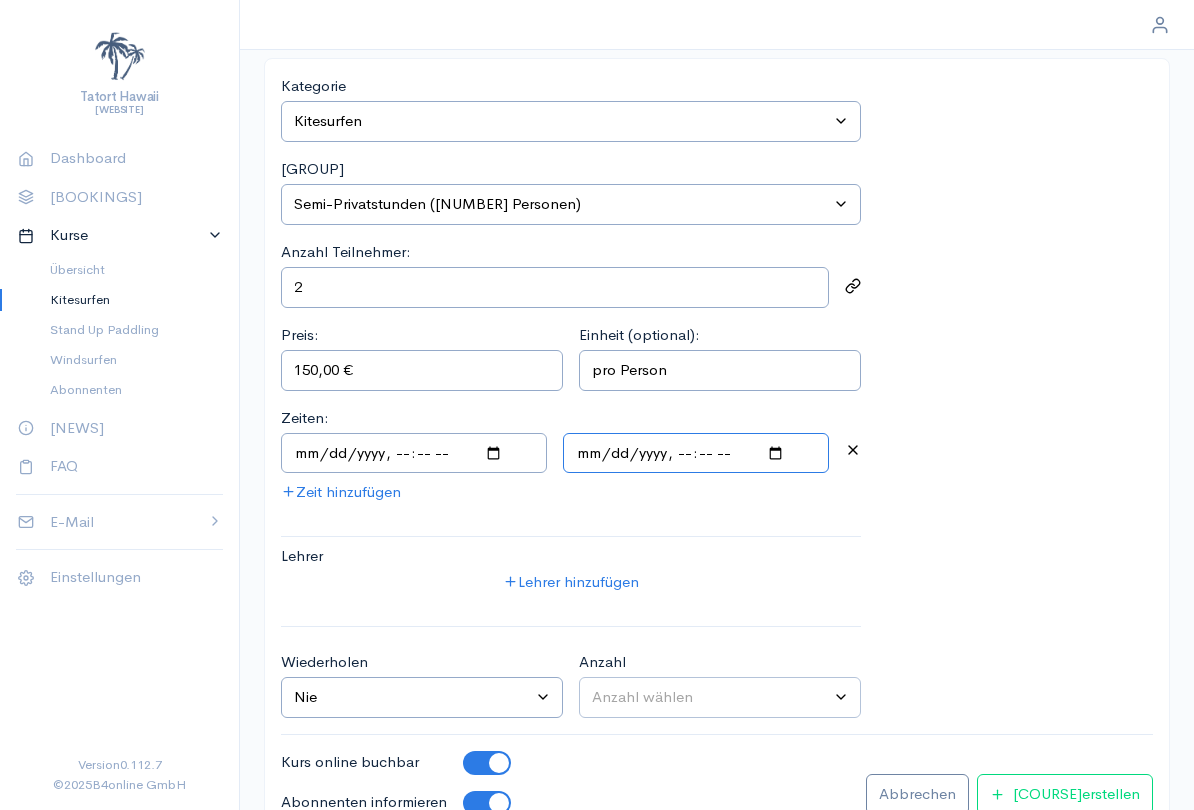 type on "[DATE]T[TIME]" 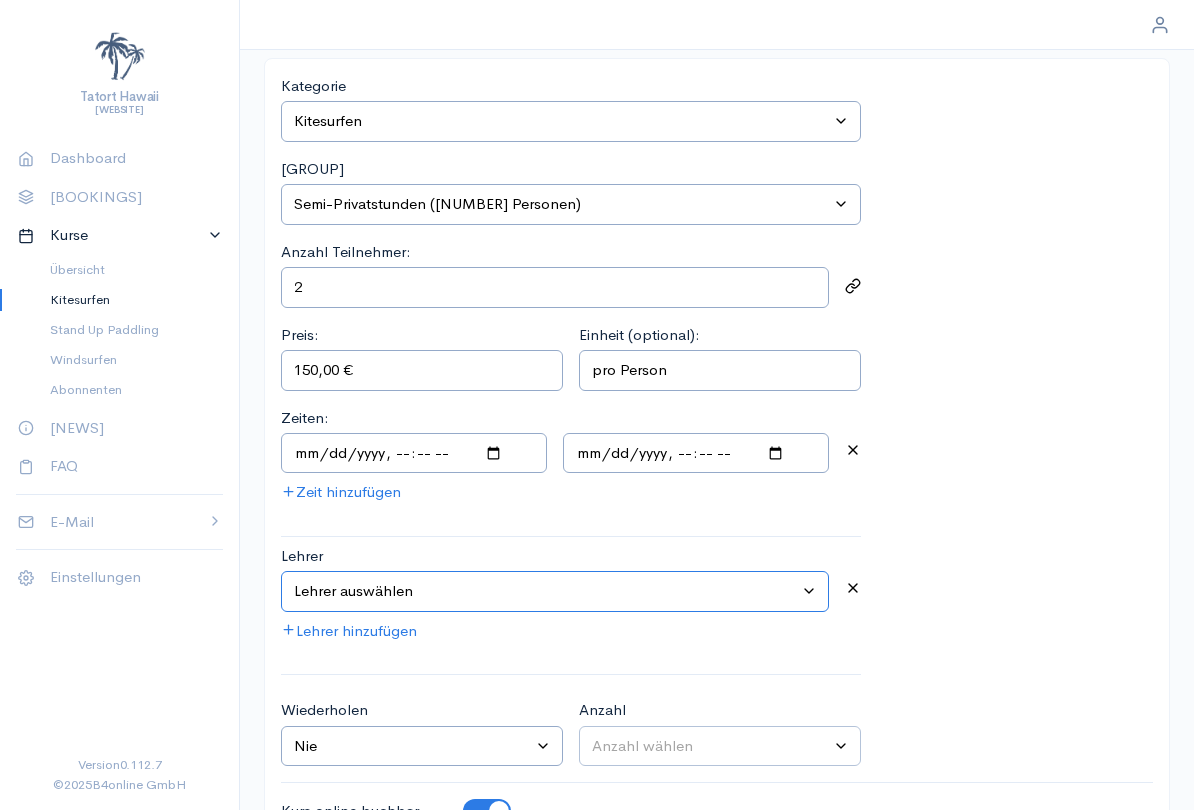 click on "Lehrer auswählen Simon Rosenau Jörg Michaelsen Luk Starke Bina Frederick Wolff Lorena Thies Janina Thorben Franzi Marcel Wetke Jonas Sina Kenklies Charly Emma Henry Lolle" at bounding box center [555, 591] 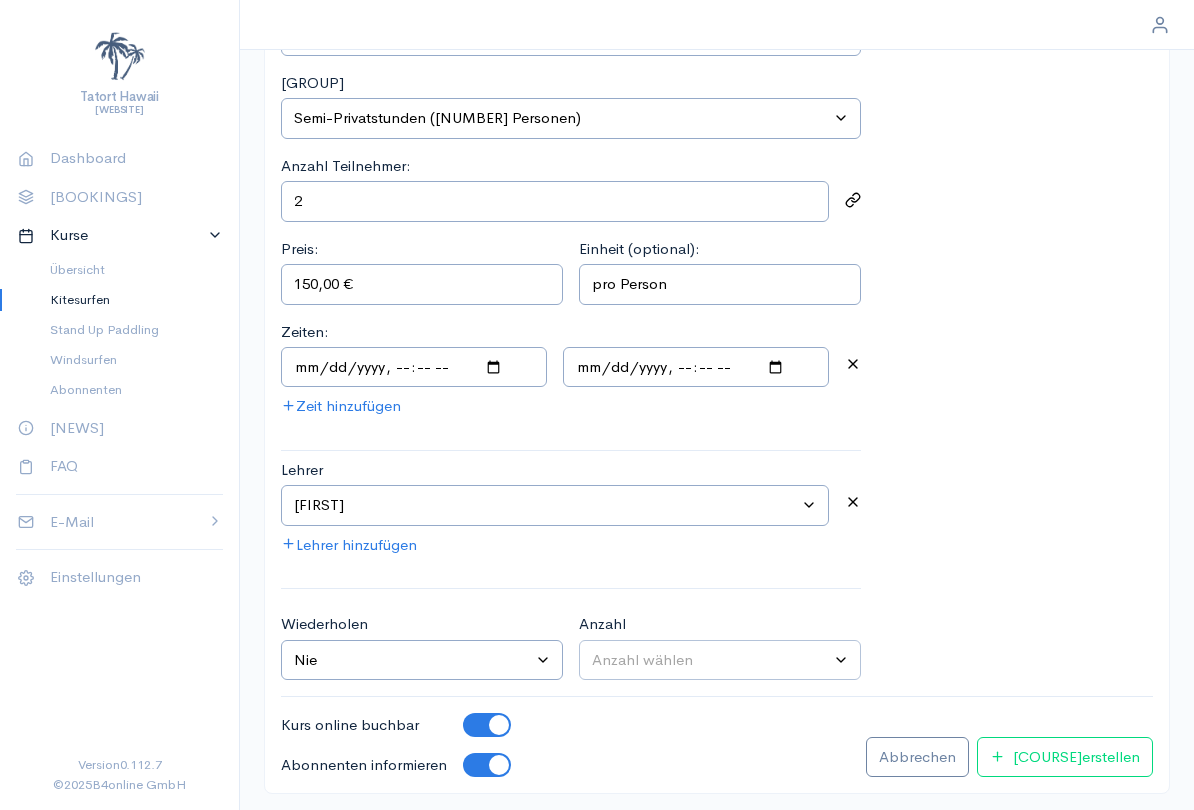scroll, scrollTop: 200, scrollLeft: 0, axis: vertical 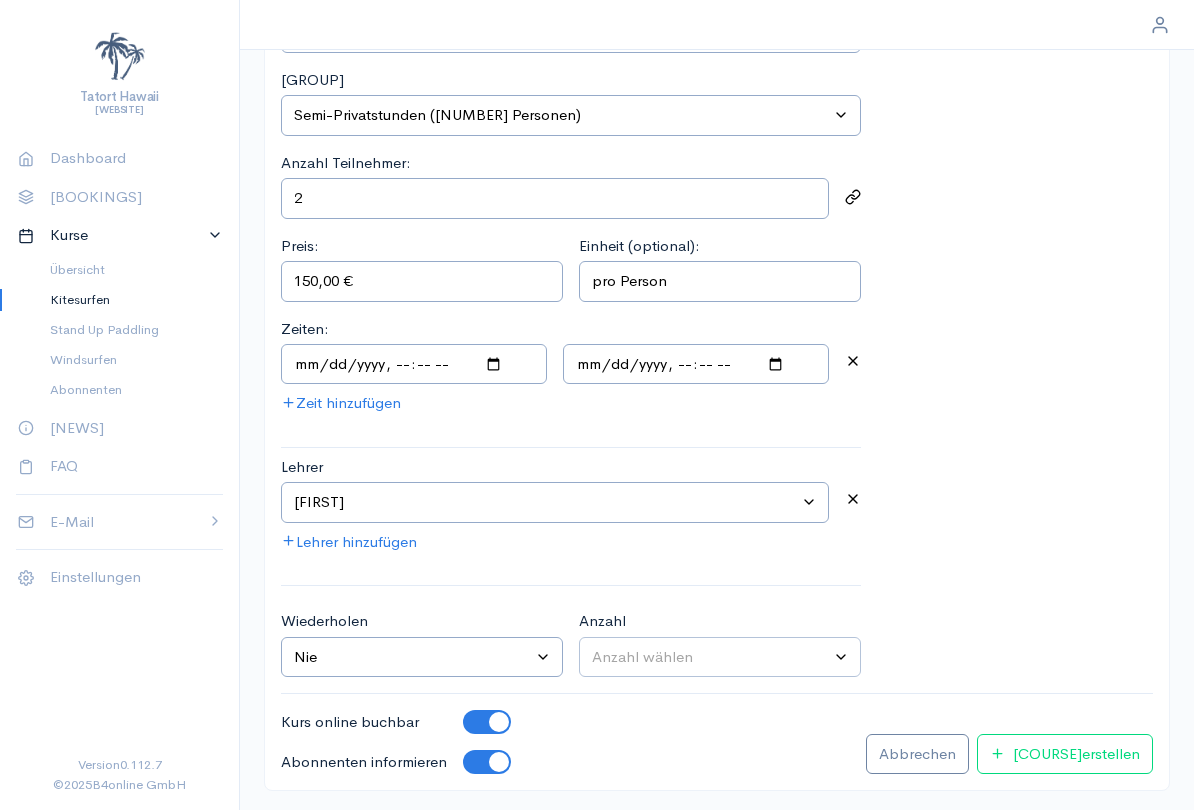 click at bounding box center [487, 722] 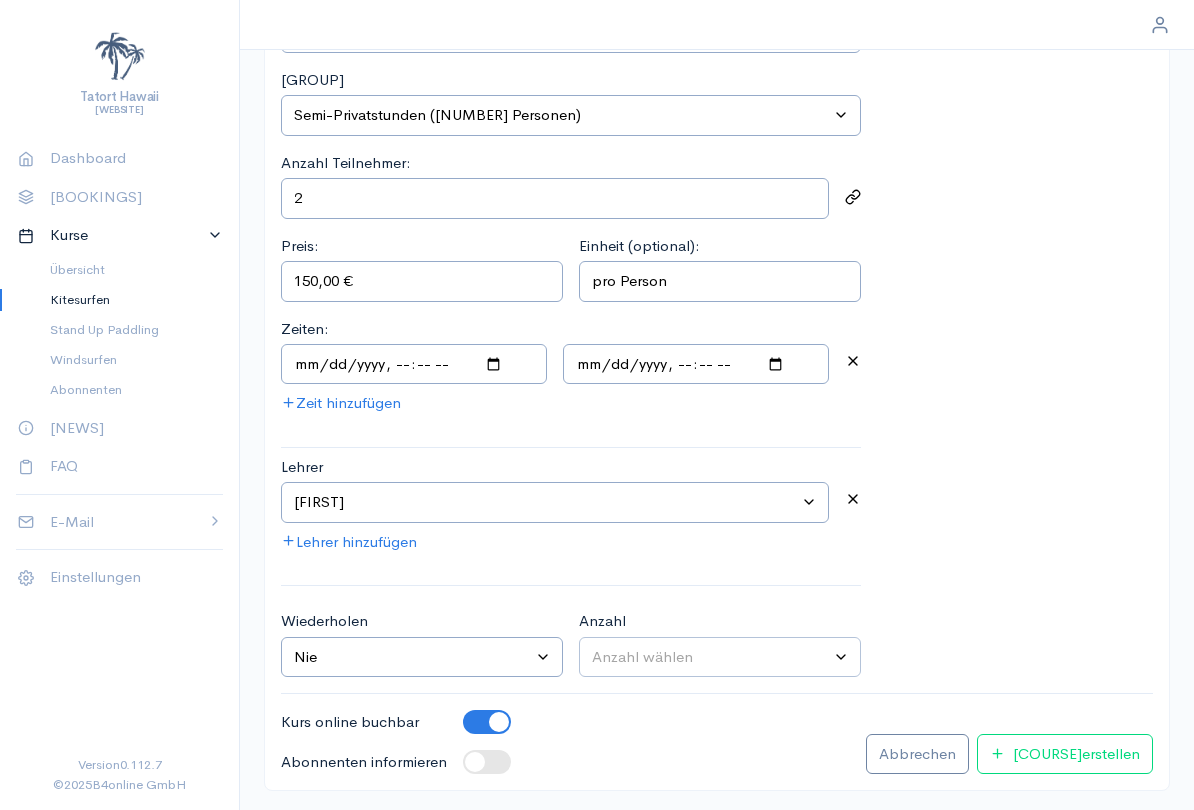 click at bounding box center [499, 722] 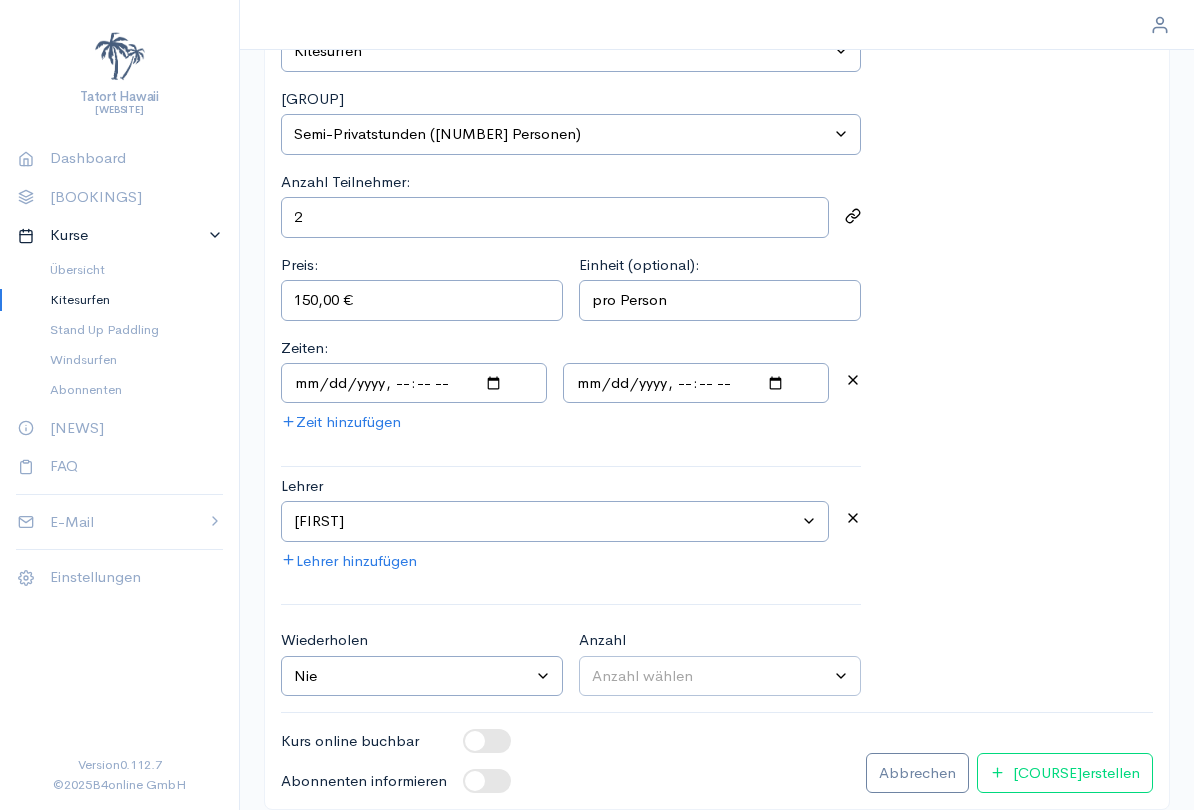 scroll, scrollTop: 200, scrollLeft: 0, axis: vertical 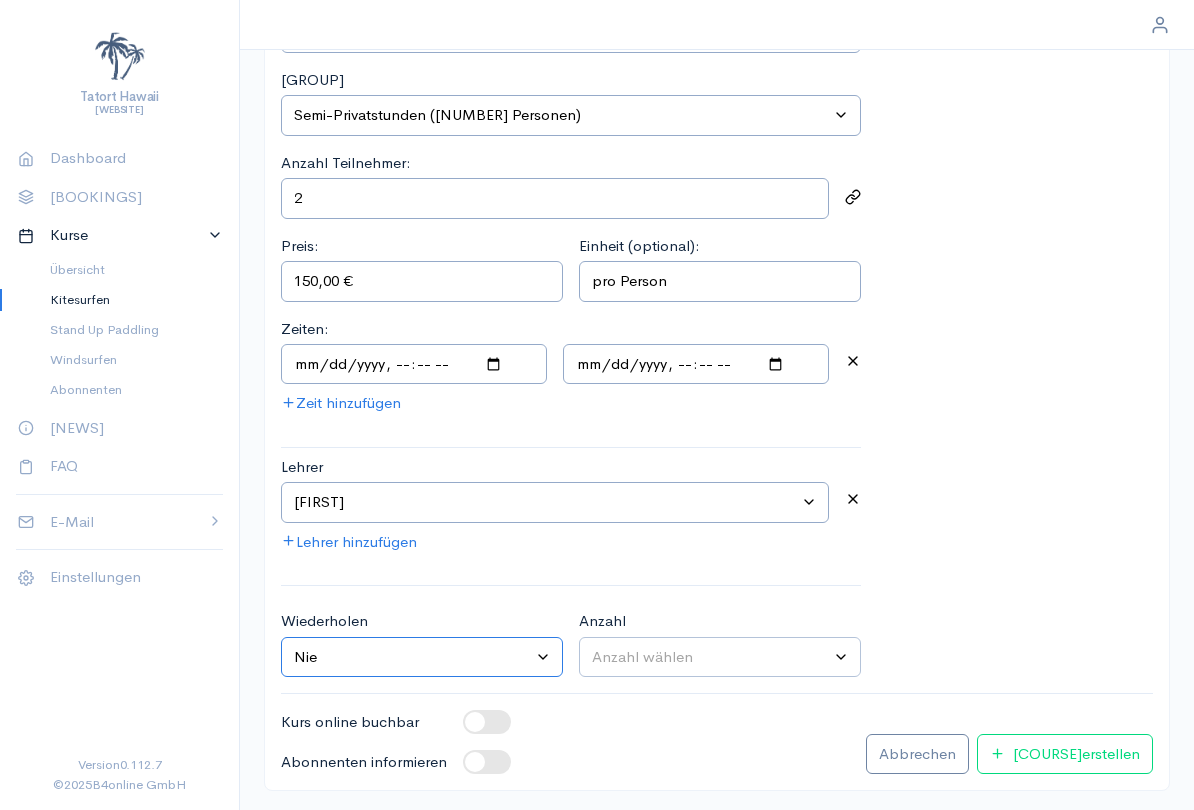 click on "Intervall wählen Nie Täglich Wöchentlich Monatlich" at bounding box center (422, 657) 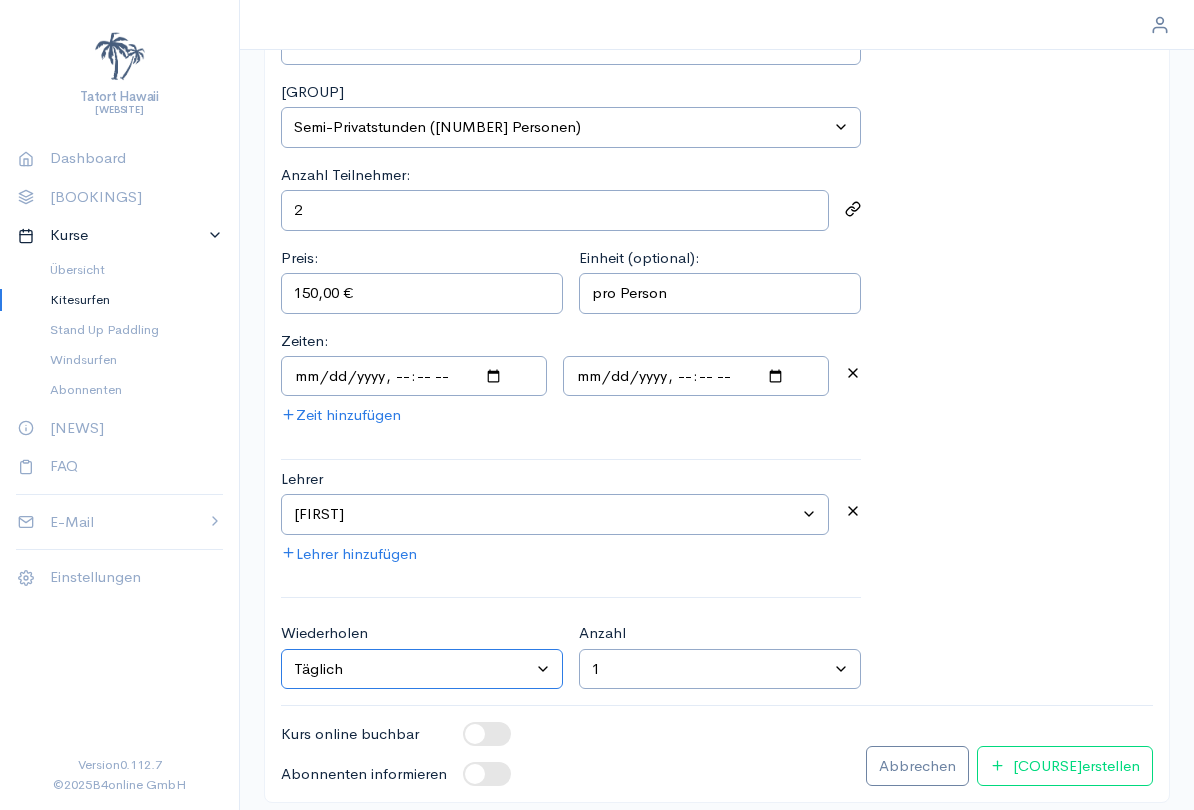 scroll, scrollTop: 200, scrollLeft: 0, axis: vertical 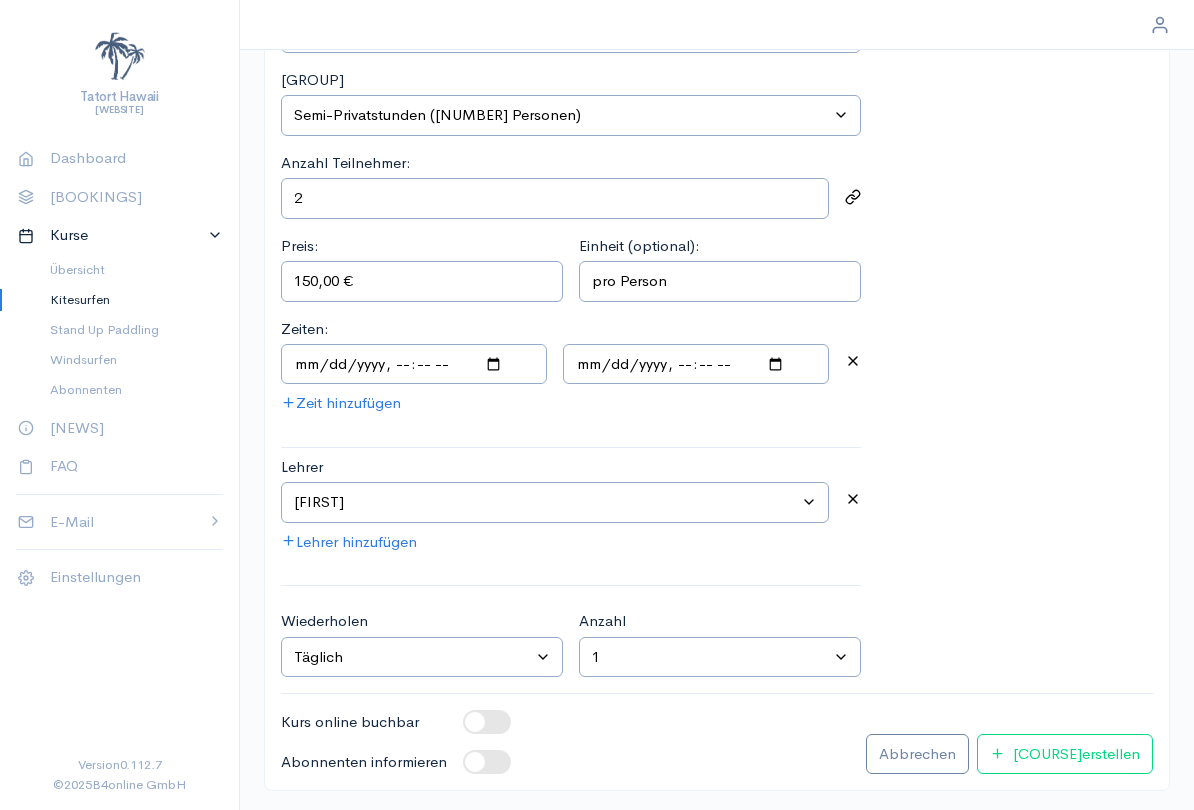 click on "Kurs erstellen" at bounding box center [1065, 754] 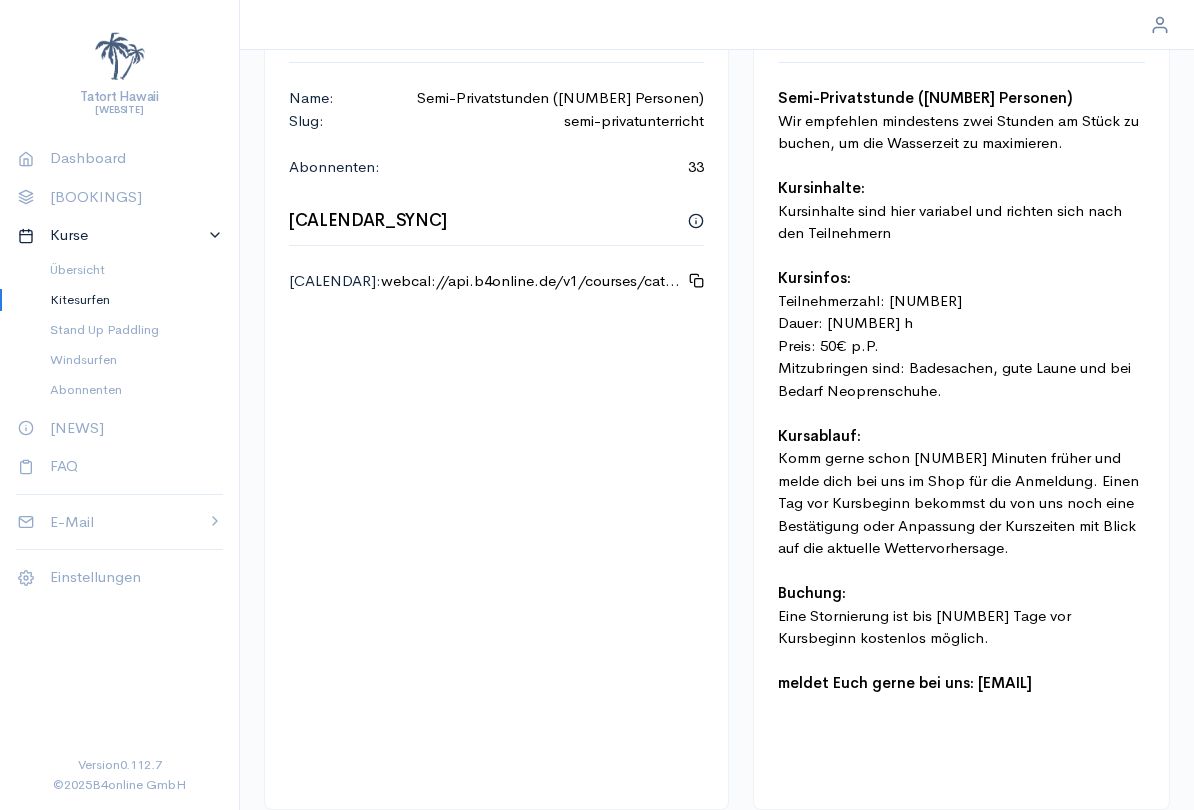 click on "Kitesurfen" at bounding box center (128, 300) 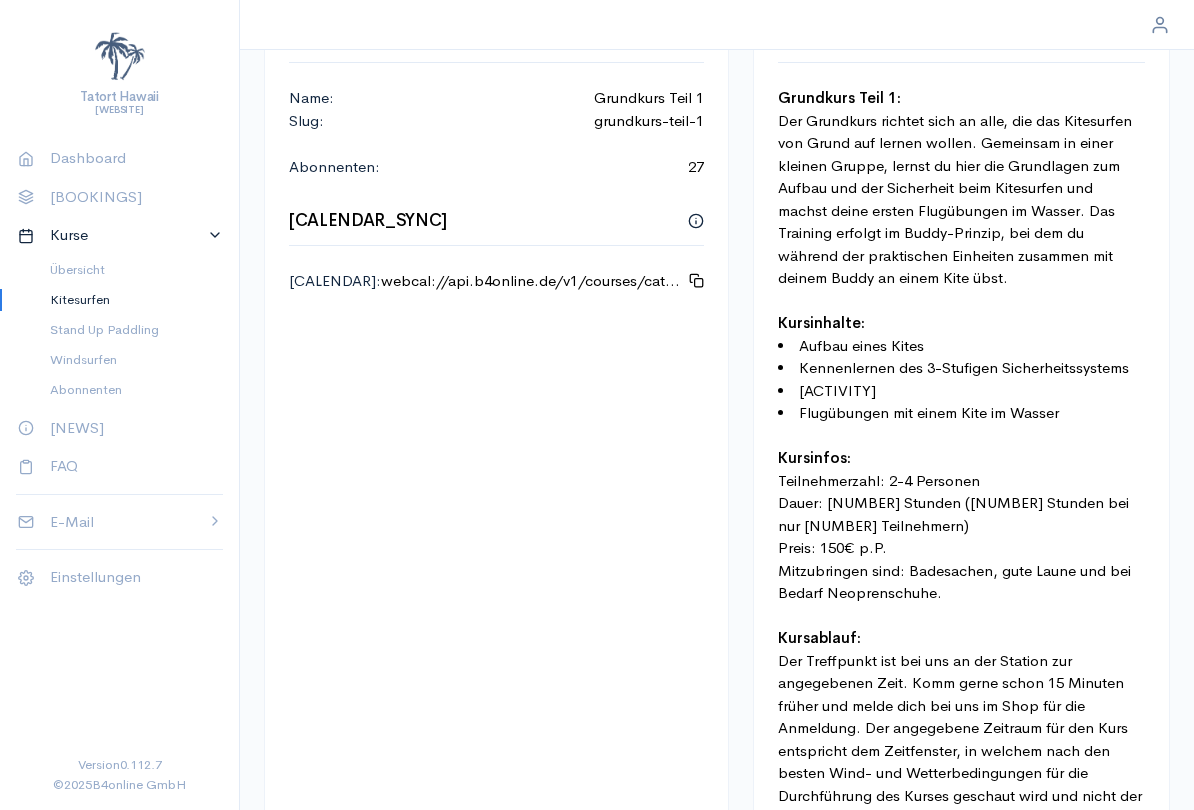 scroll, scrollTop: 0, scrollLeft: 0, axis: both 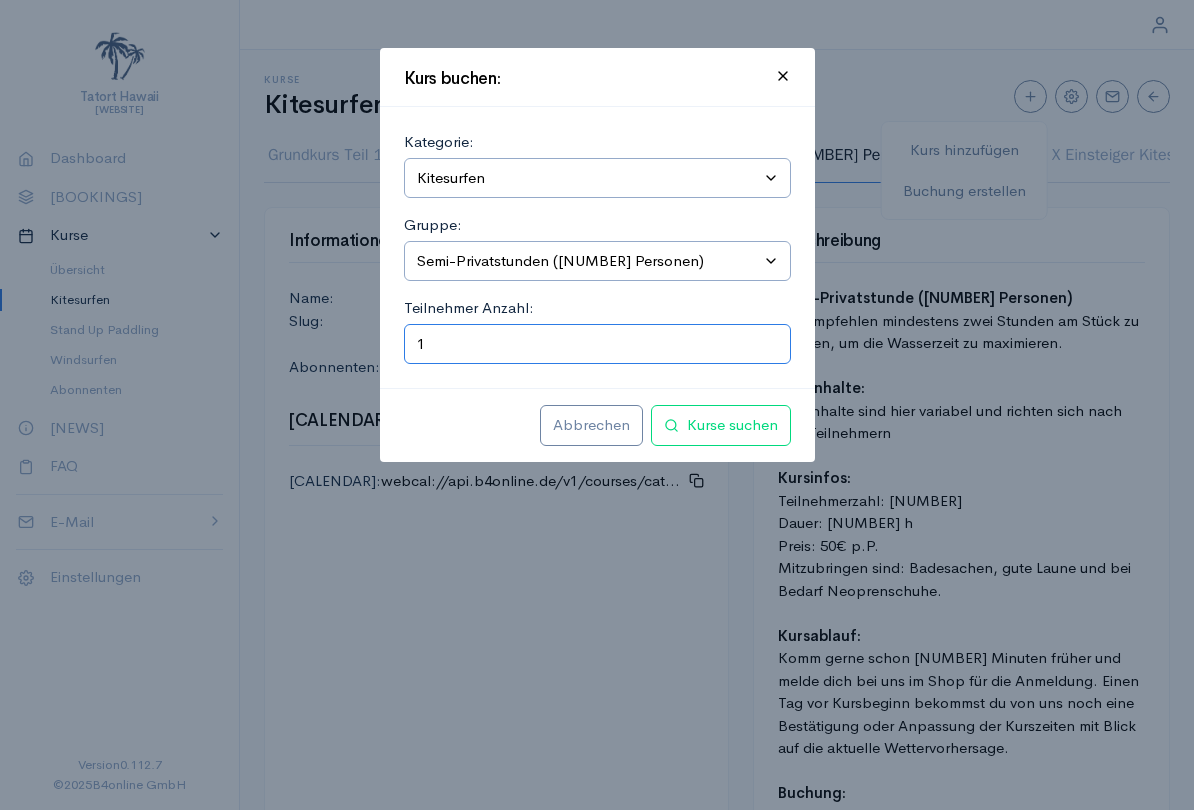 click on "1" at bounding box center (597, 344) 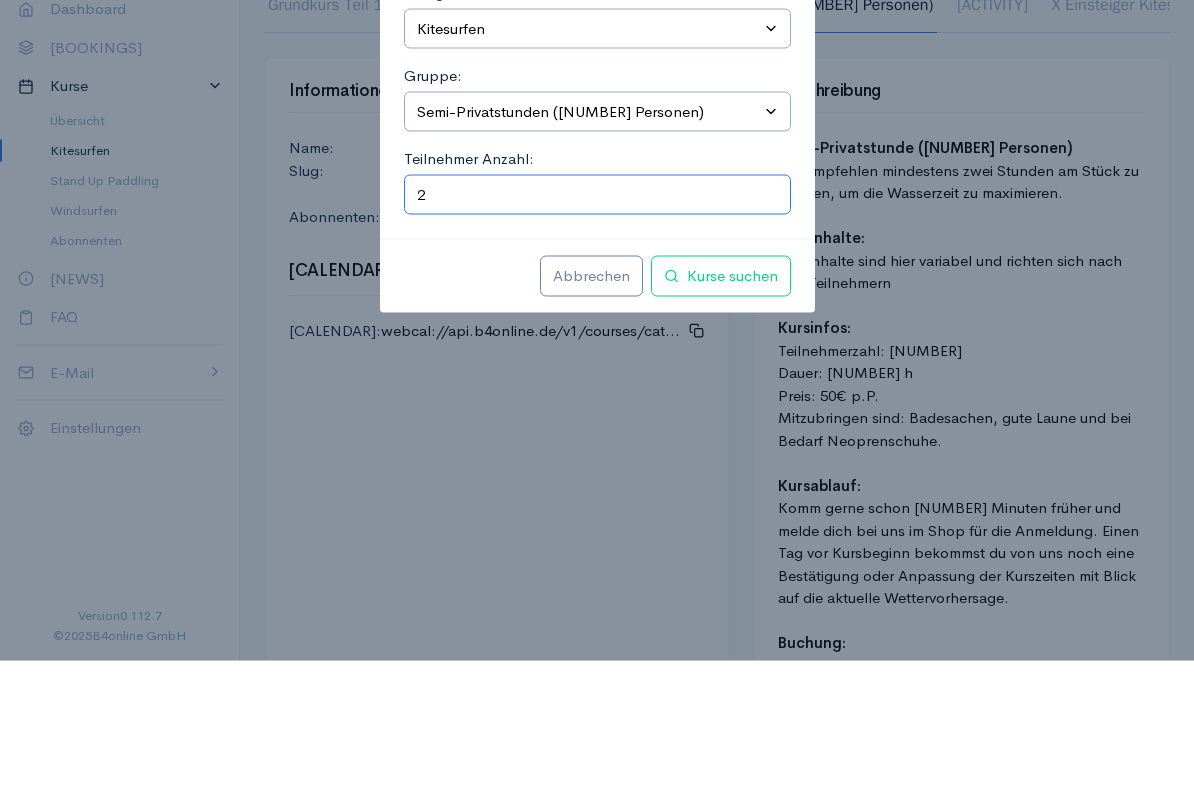 type on "2" 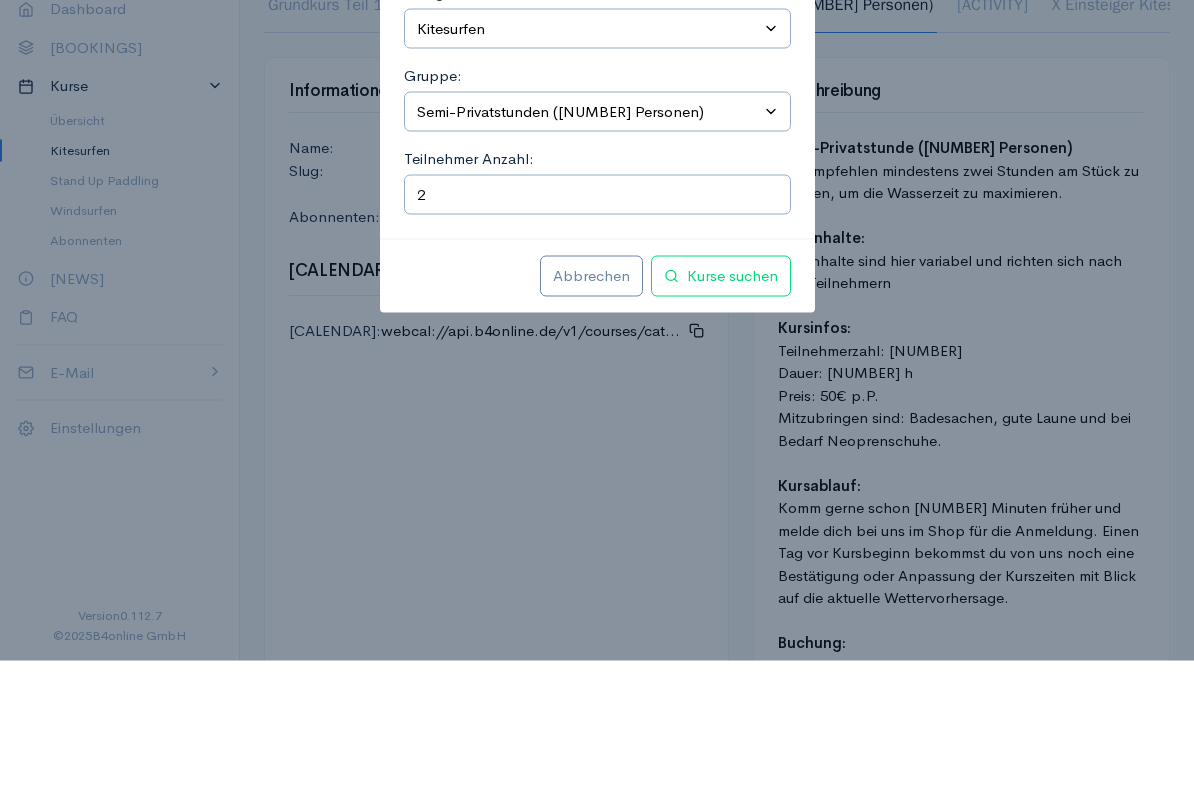 click on "Kurse suchen" at bounding box center (721, 425) 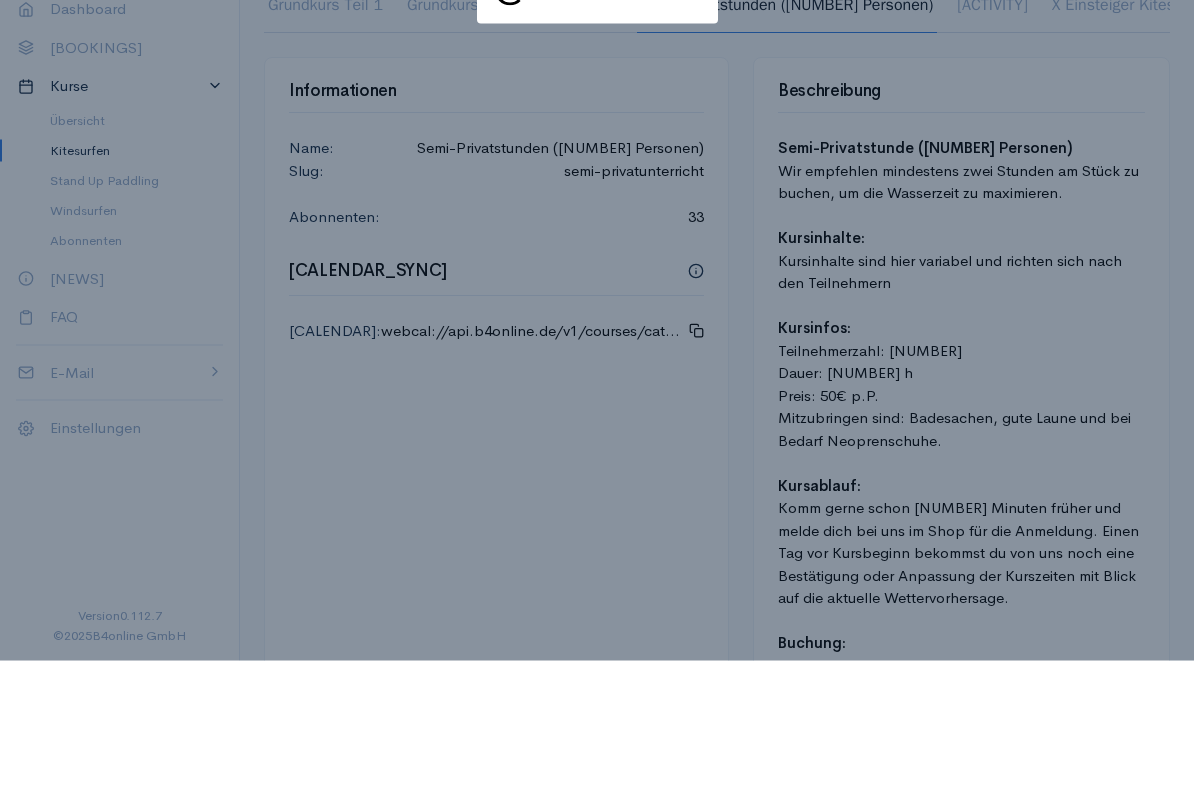 scroll, scrollTop: 150, scrollLeft: 0, axis: vertical 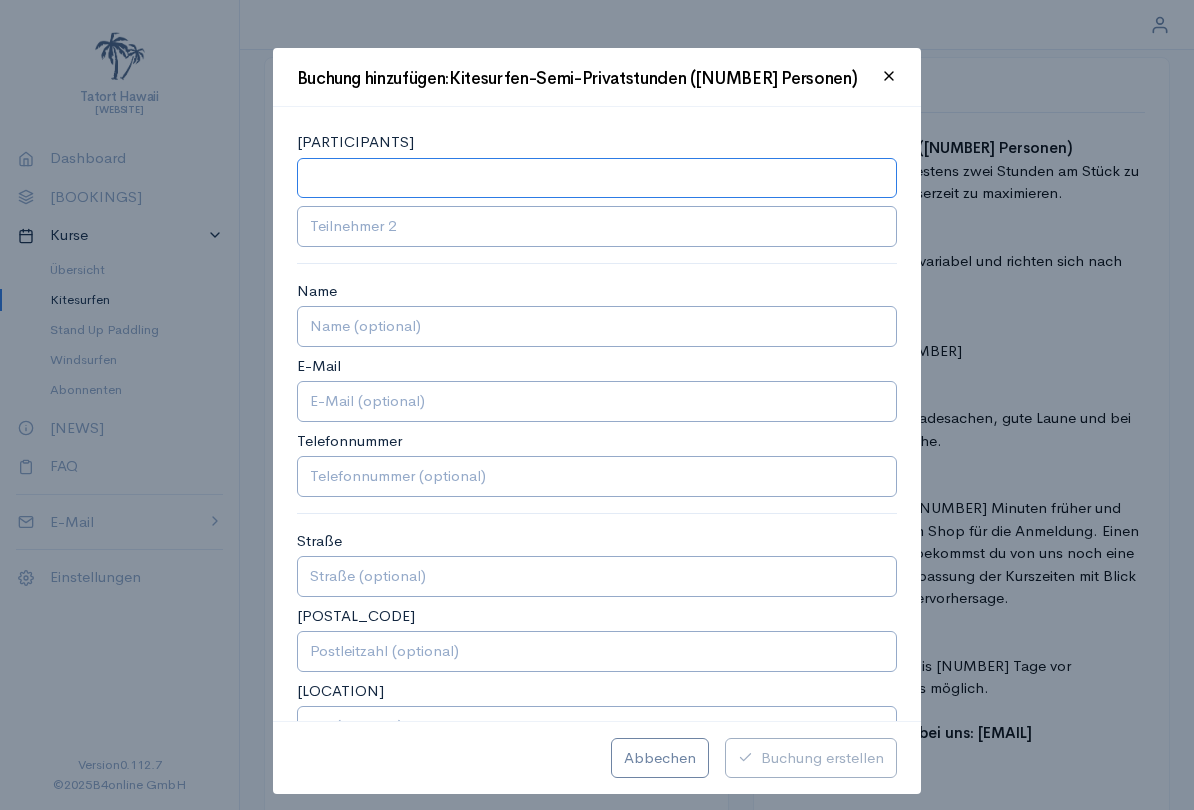 click at bounding box center [597, 178] 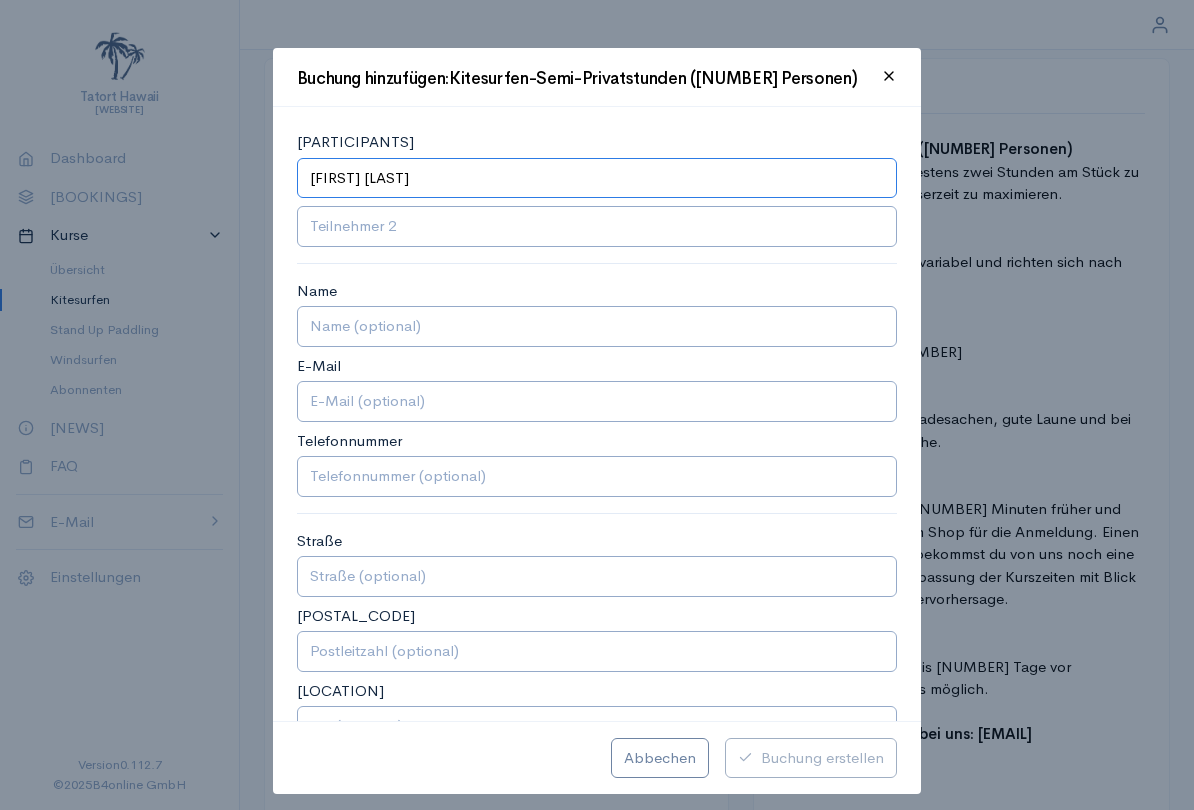 type on "[FIRST] [LAST]" 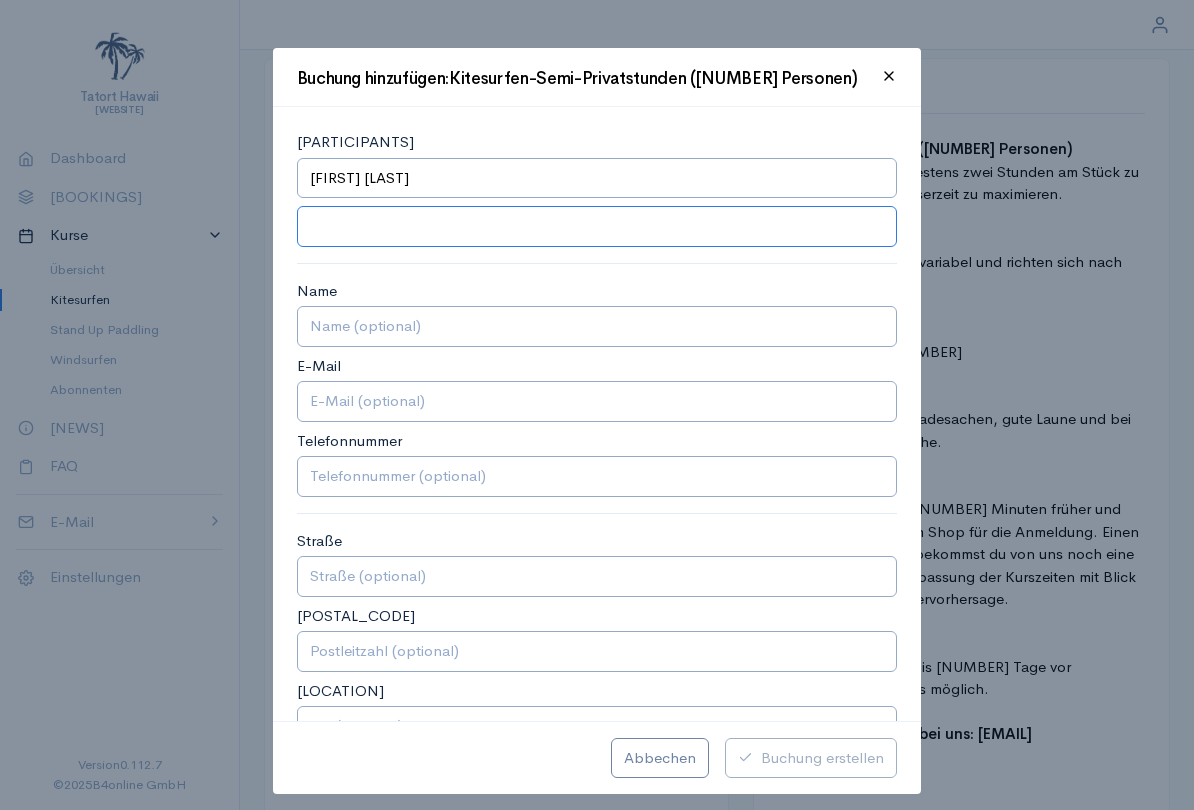 click at bounding box center [597, 226] 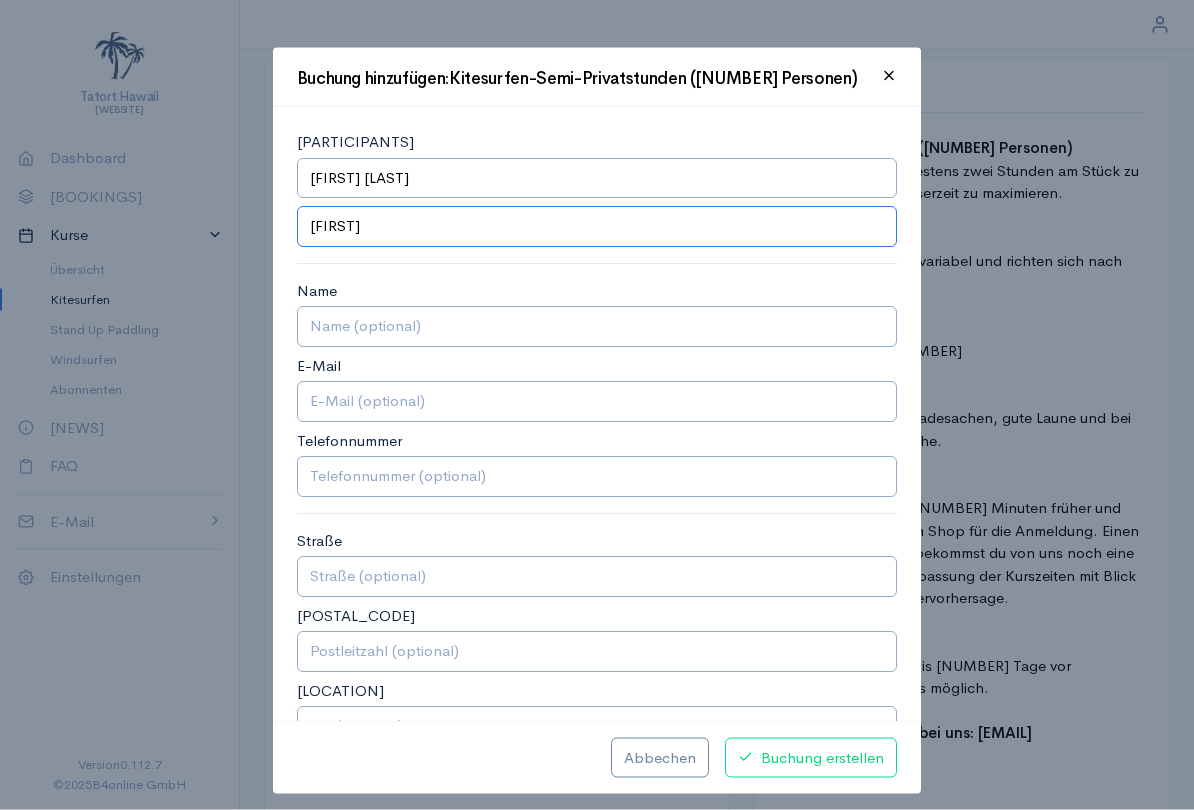 type on "[FIRST]" 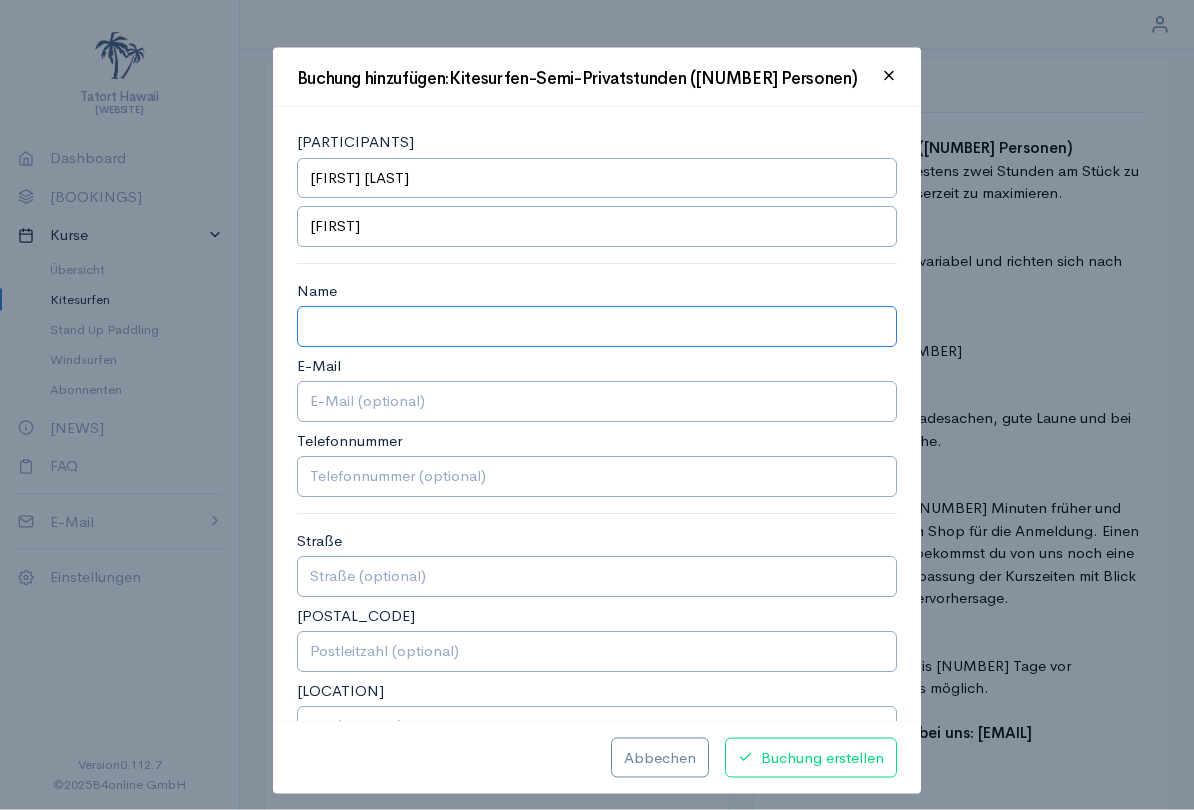 click on "Name" at bounding box center [597, 326] 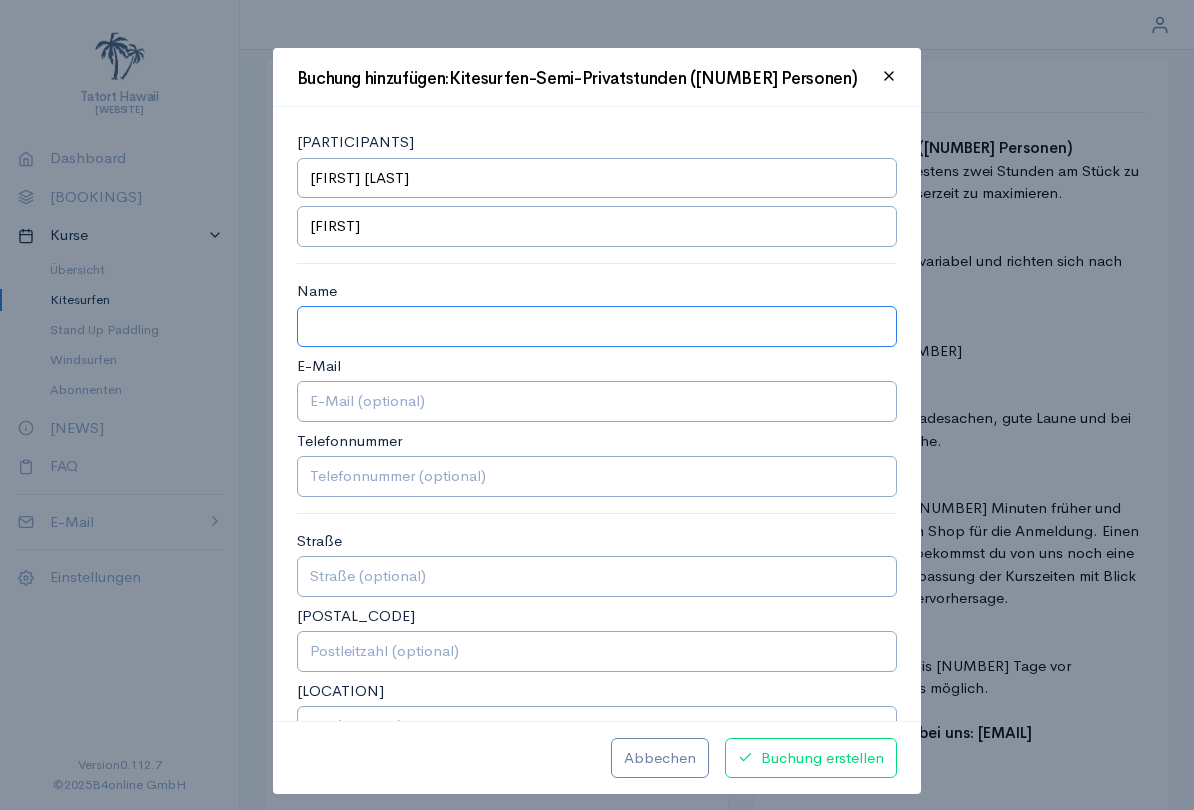 scroll, scrollTop: 149, scrollLeft: 0, axis: vertical 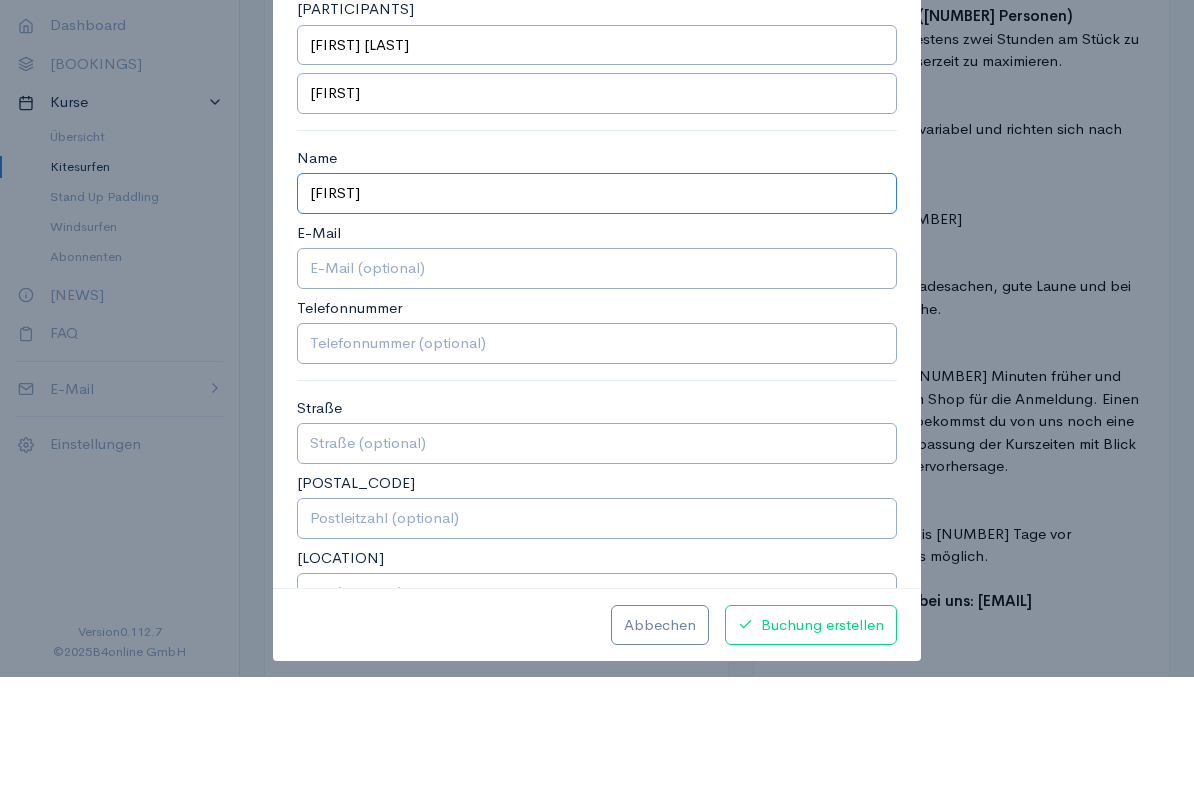 type on "[FIRST]" 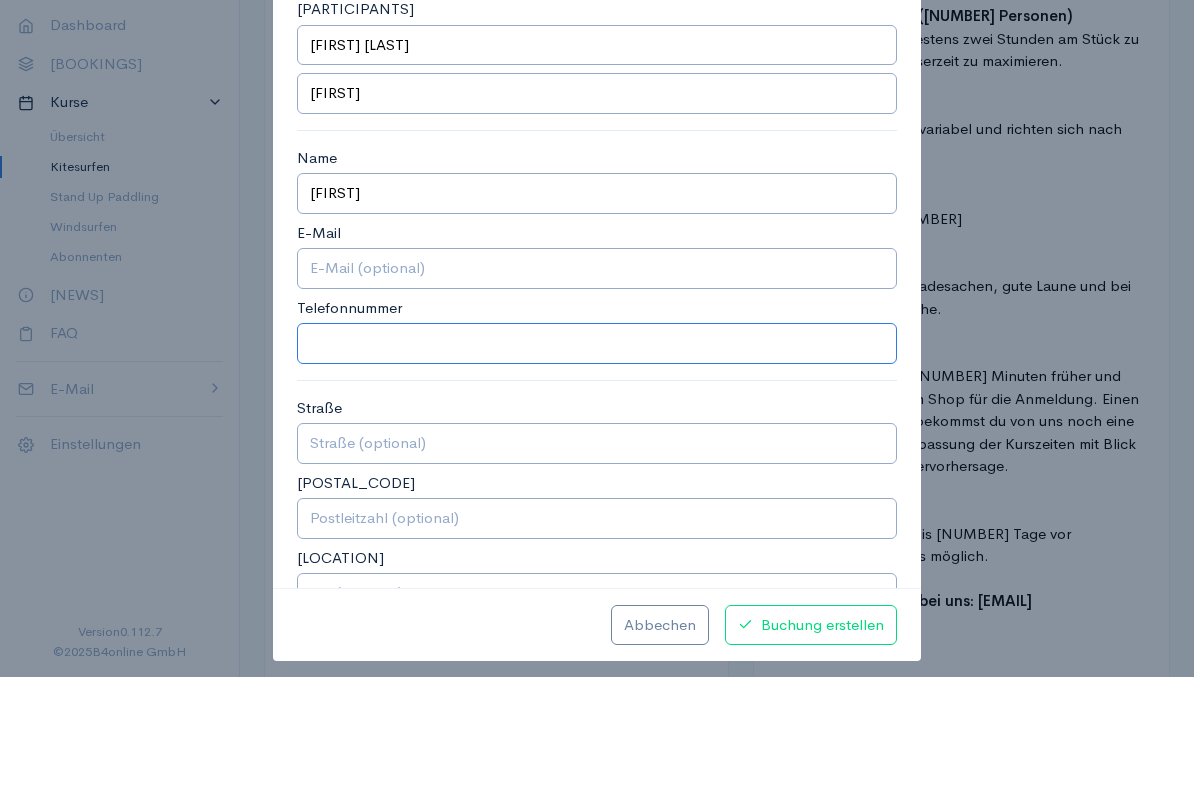 click on "Telefonnummer" at bounding box center (597, 476) 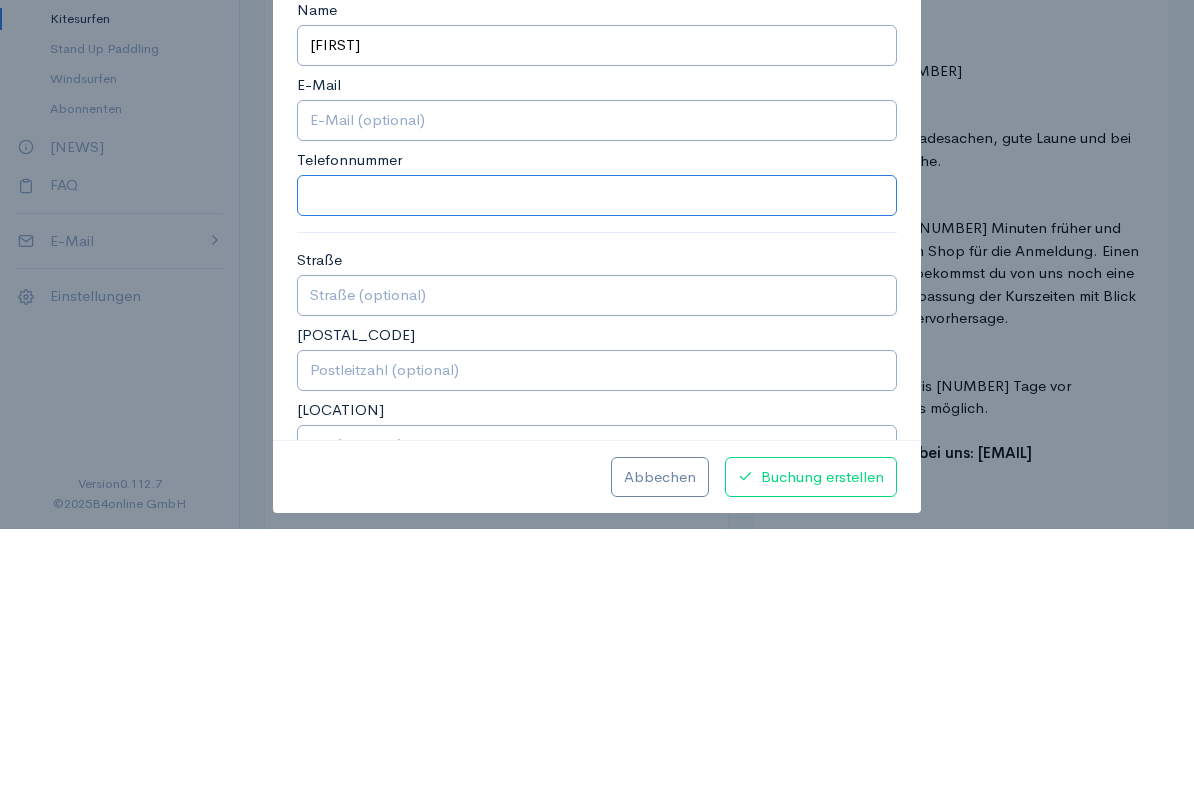 paste on "[PHONE]" 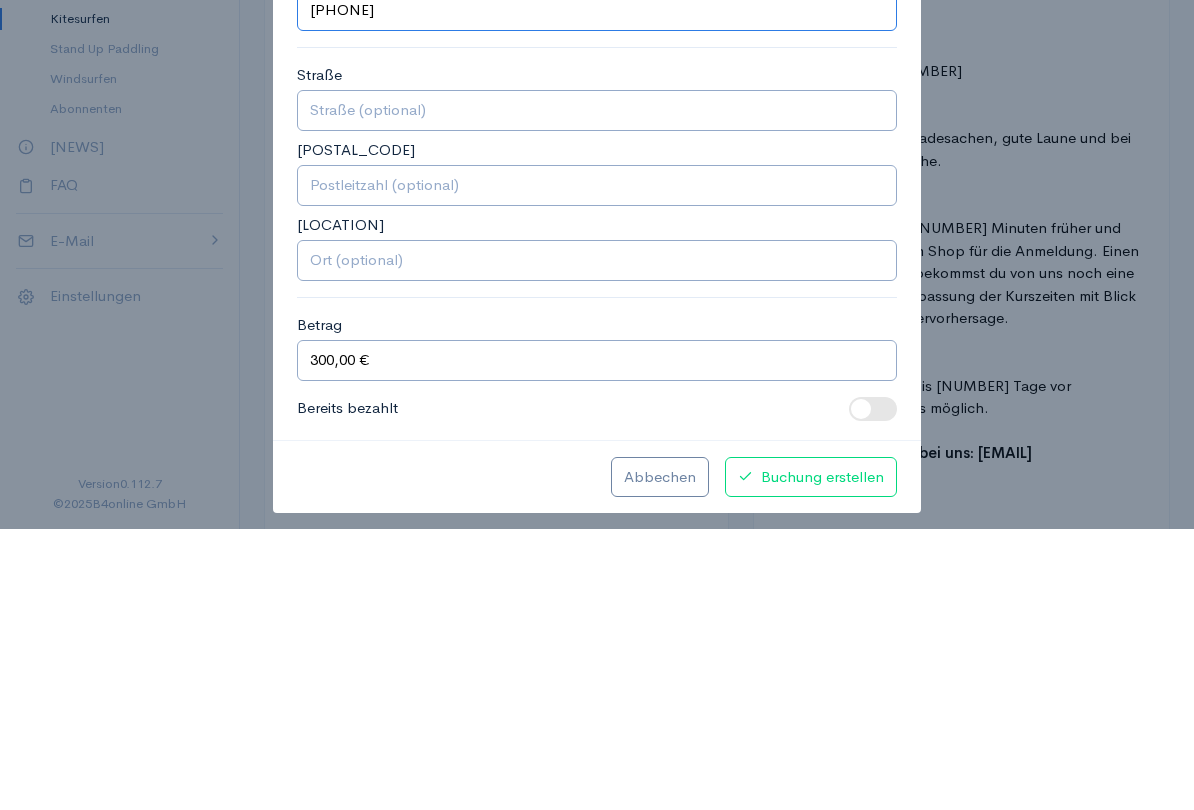 scroll, scrollTop: 184, scrollLeft: 0, axis: vertical 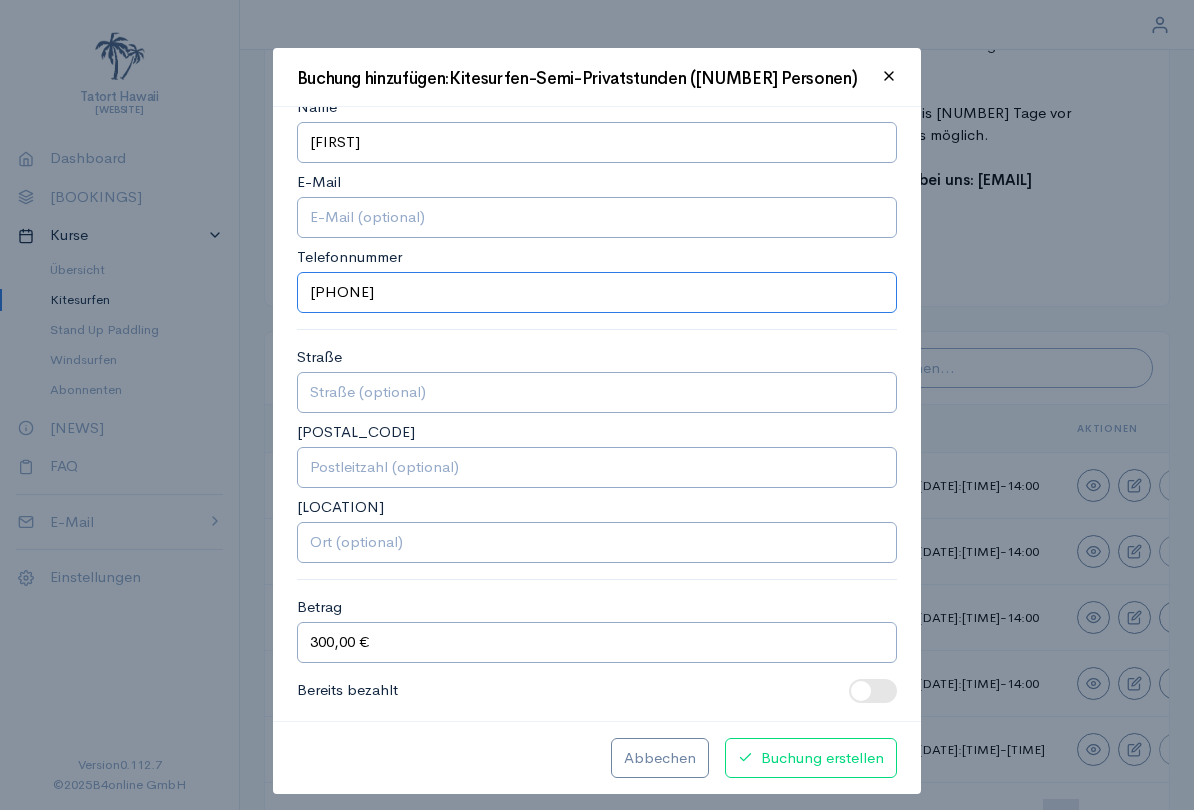 type on "[PHONE]" 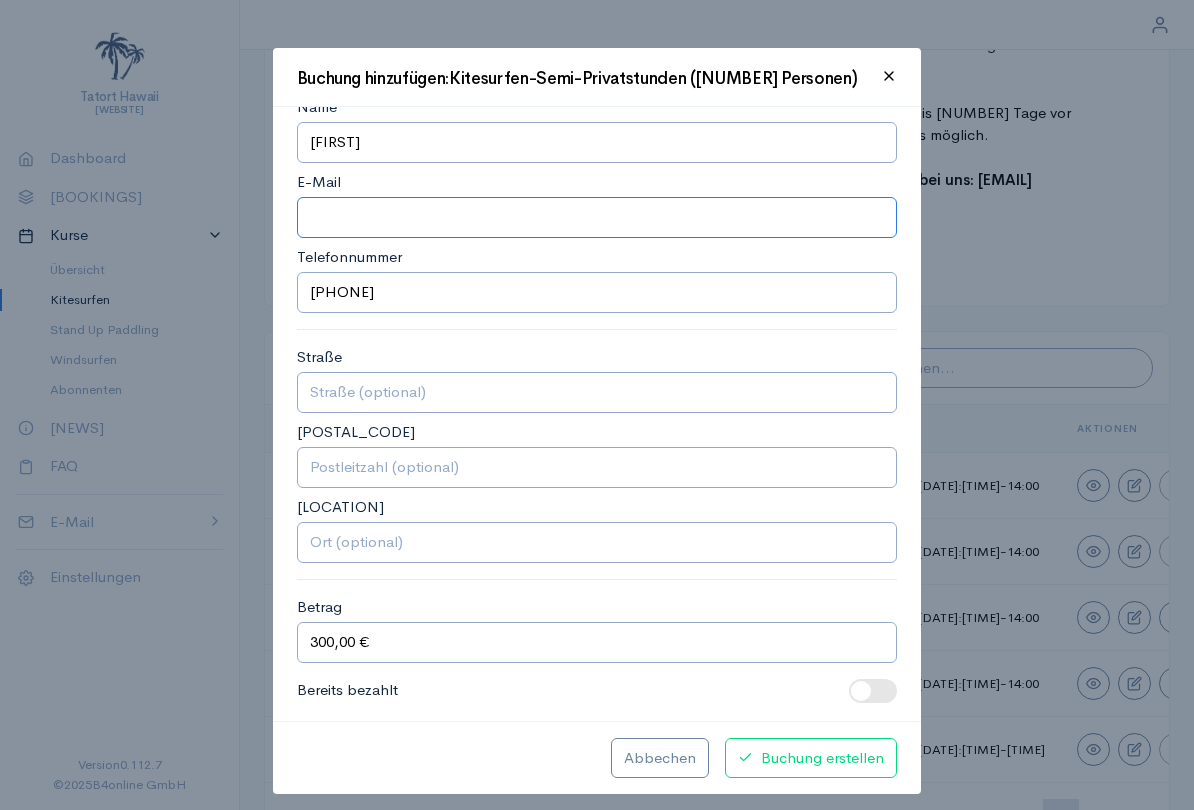 click on "E-Mail" at bounding box center [597, 217] 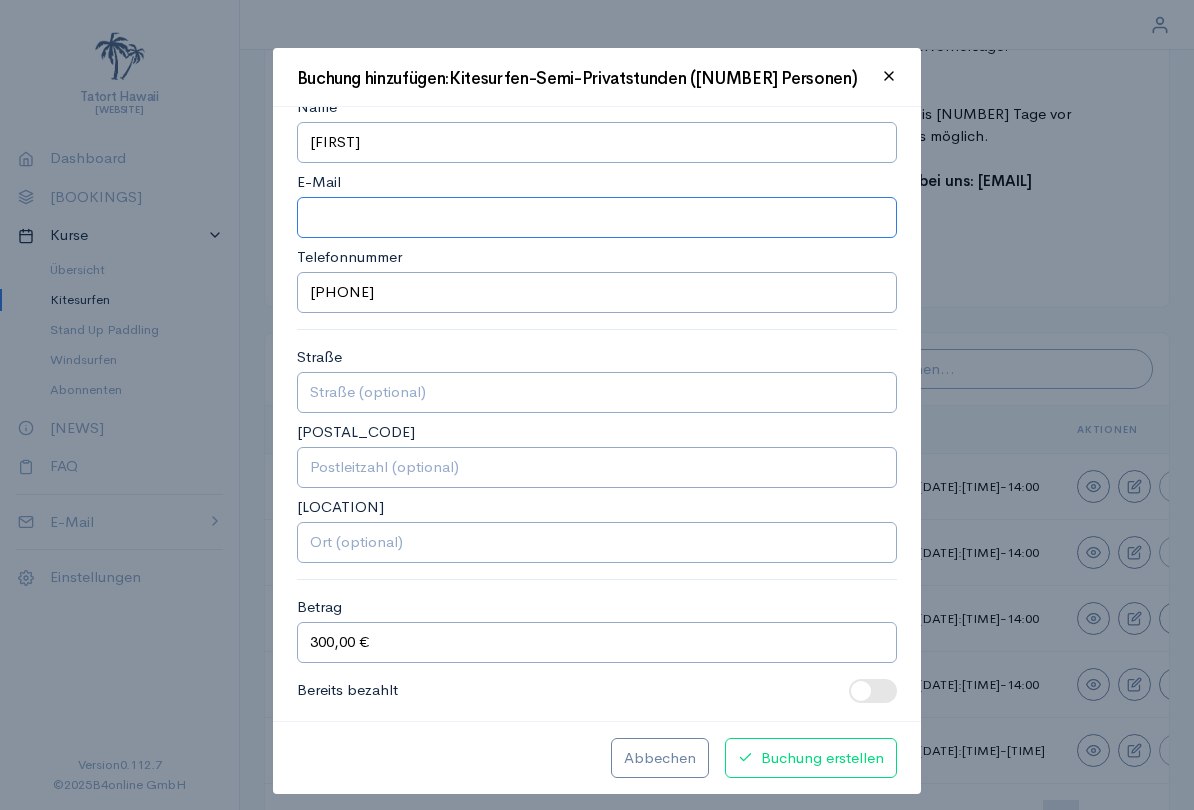 paste on "[EMAIL]" 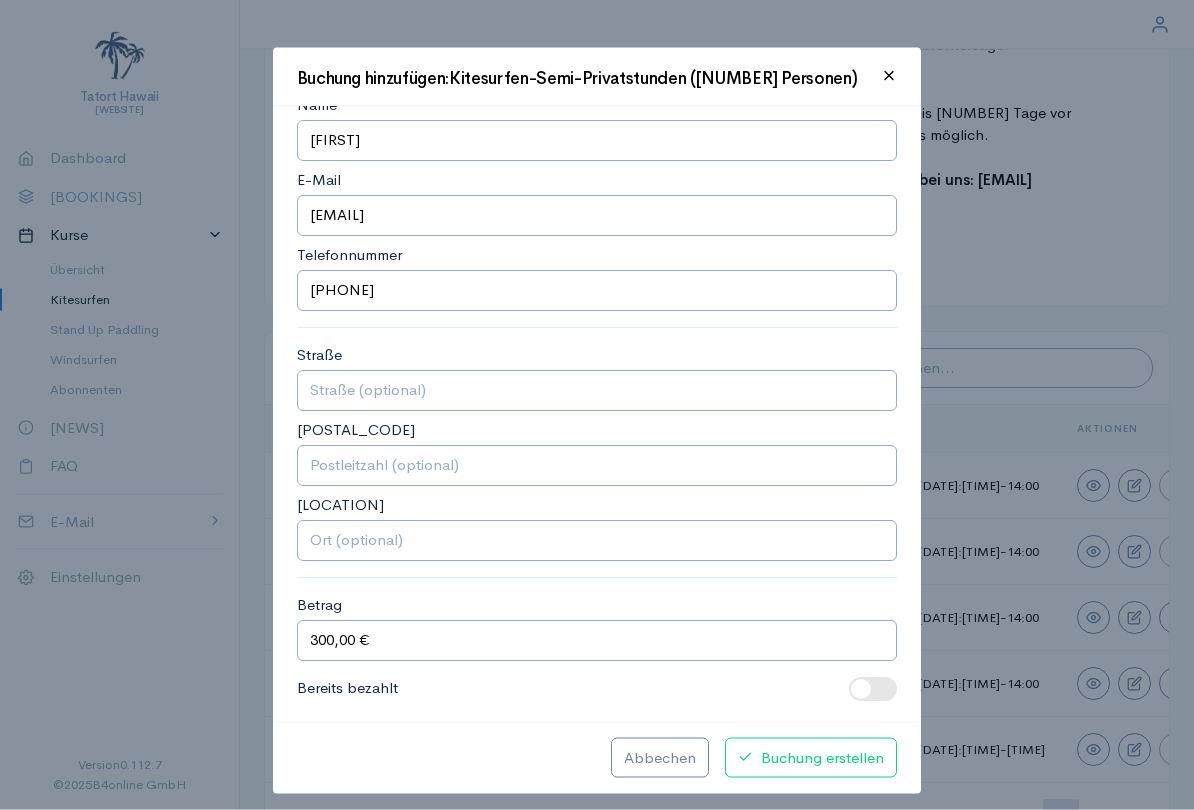 scroll, scrollTop: 184, scrollLeft: 0, axis: vertical 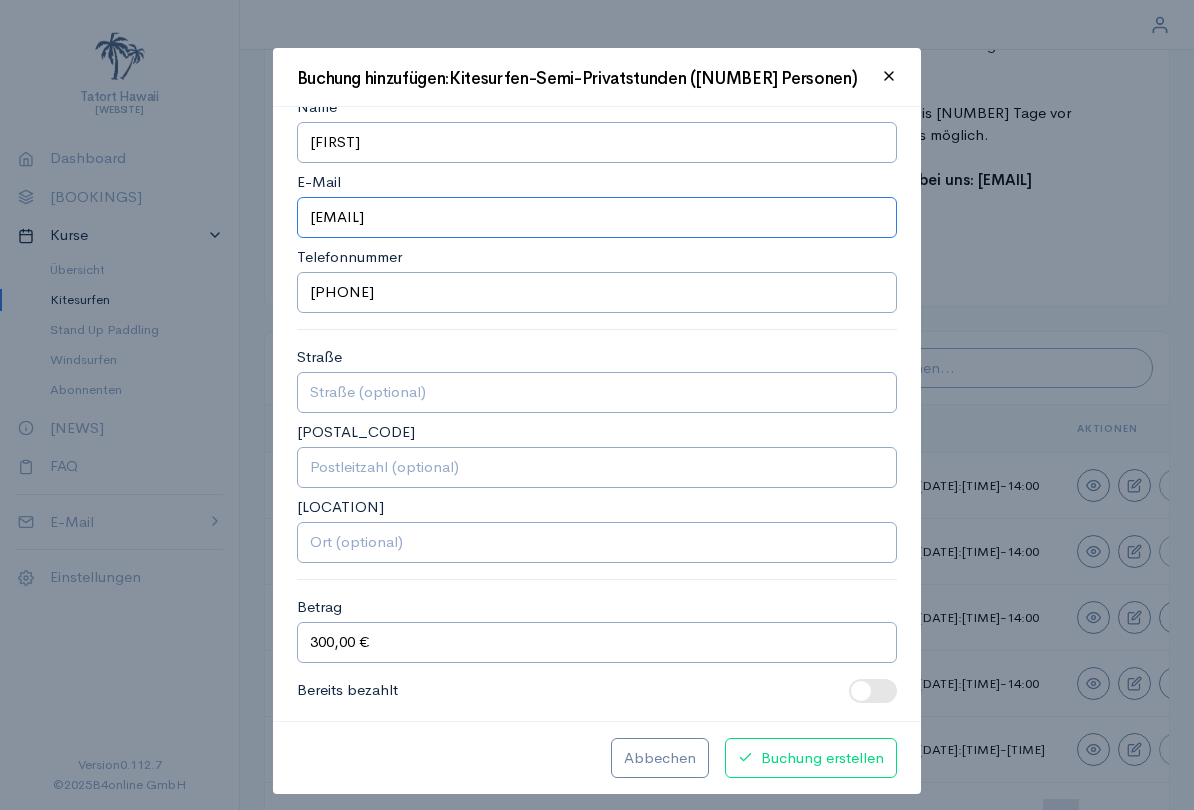 type on "[EMAIL]" 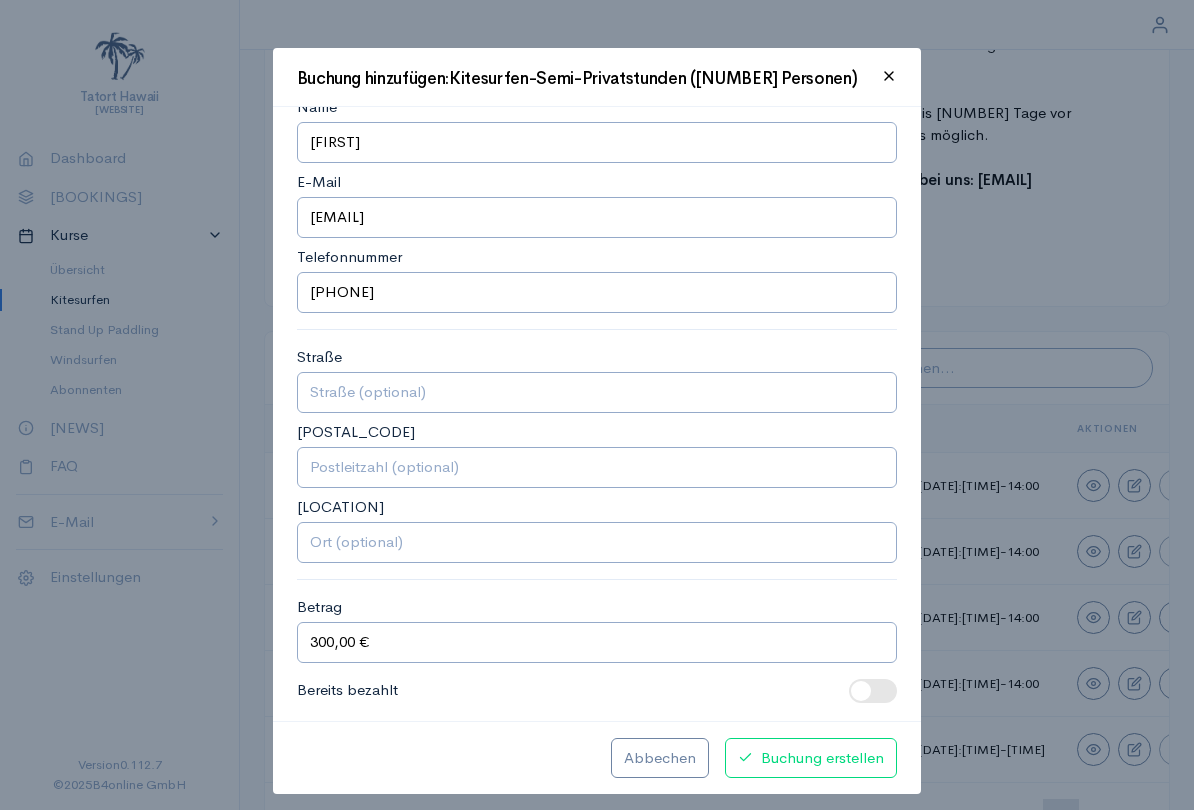 click on "Buchung erstellen" at bounding box center (811, 758) 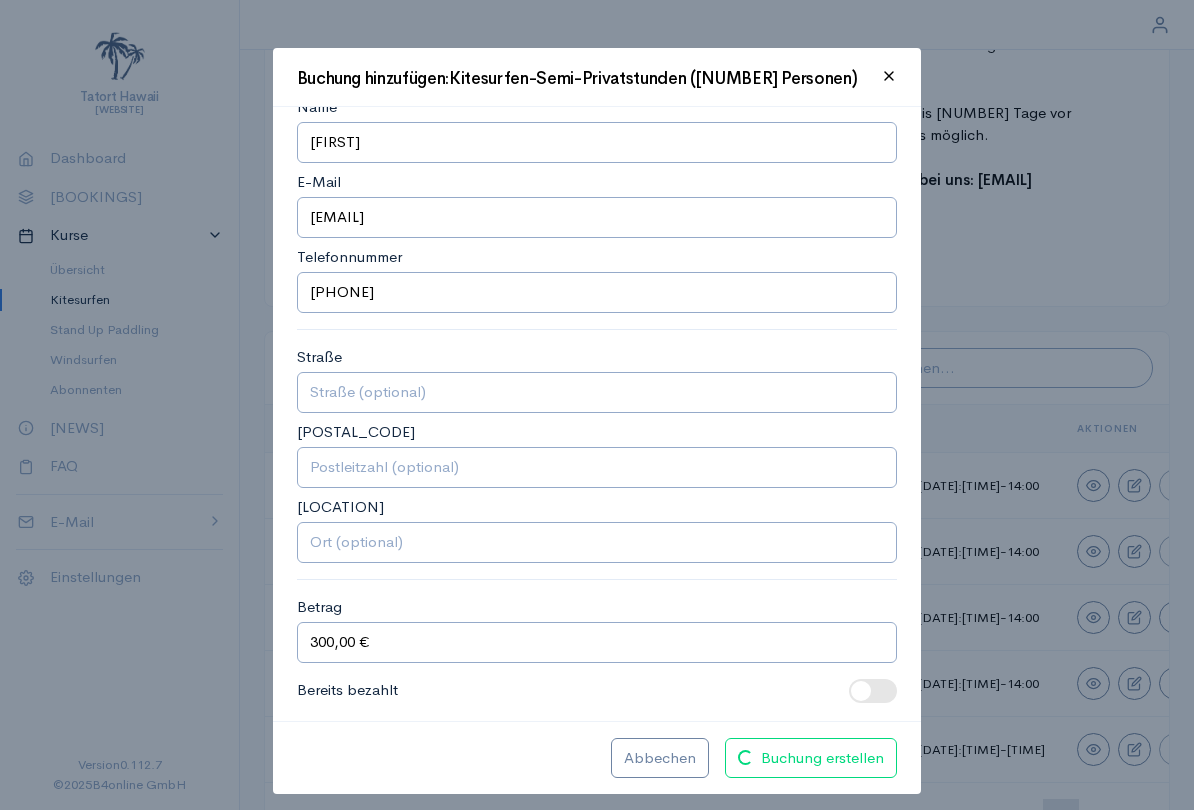 scroll, scrollTop: 0, scrollLeft: 0, axis: both 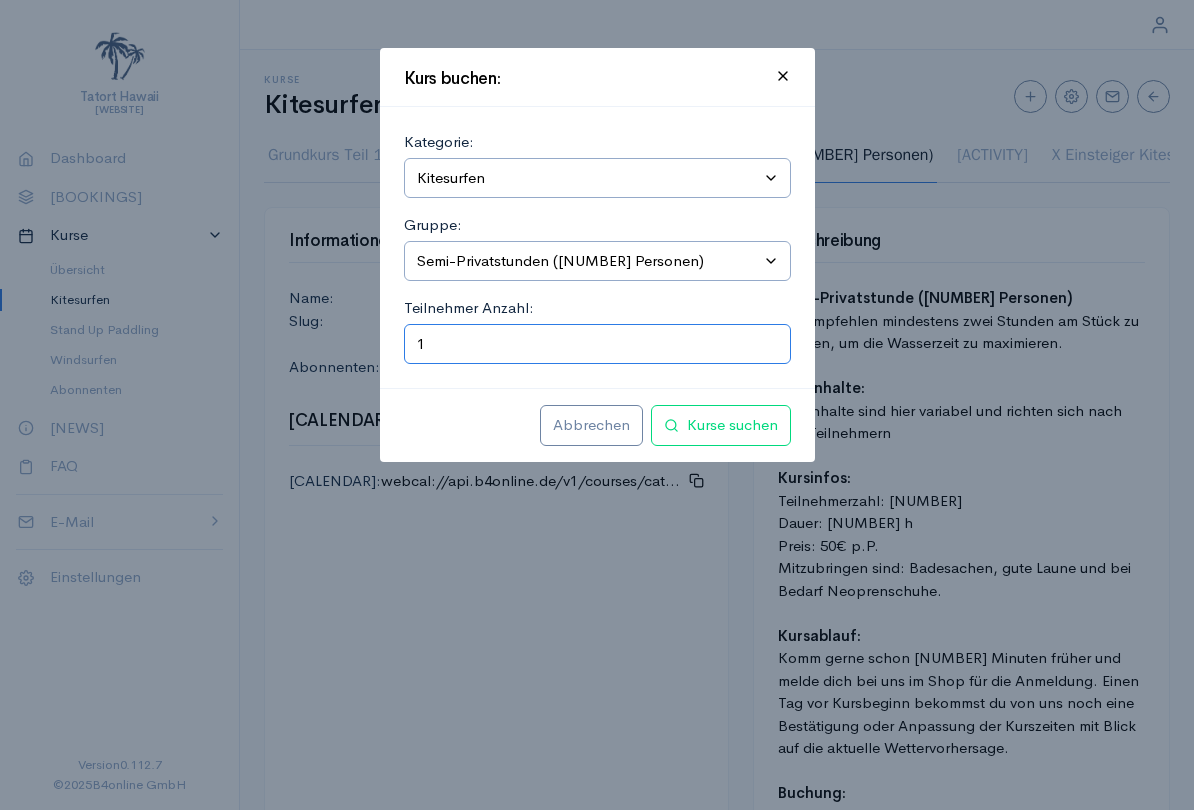 click on "1" at bounding box center (597, 344) 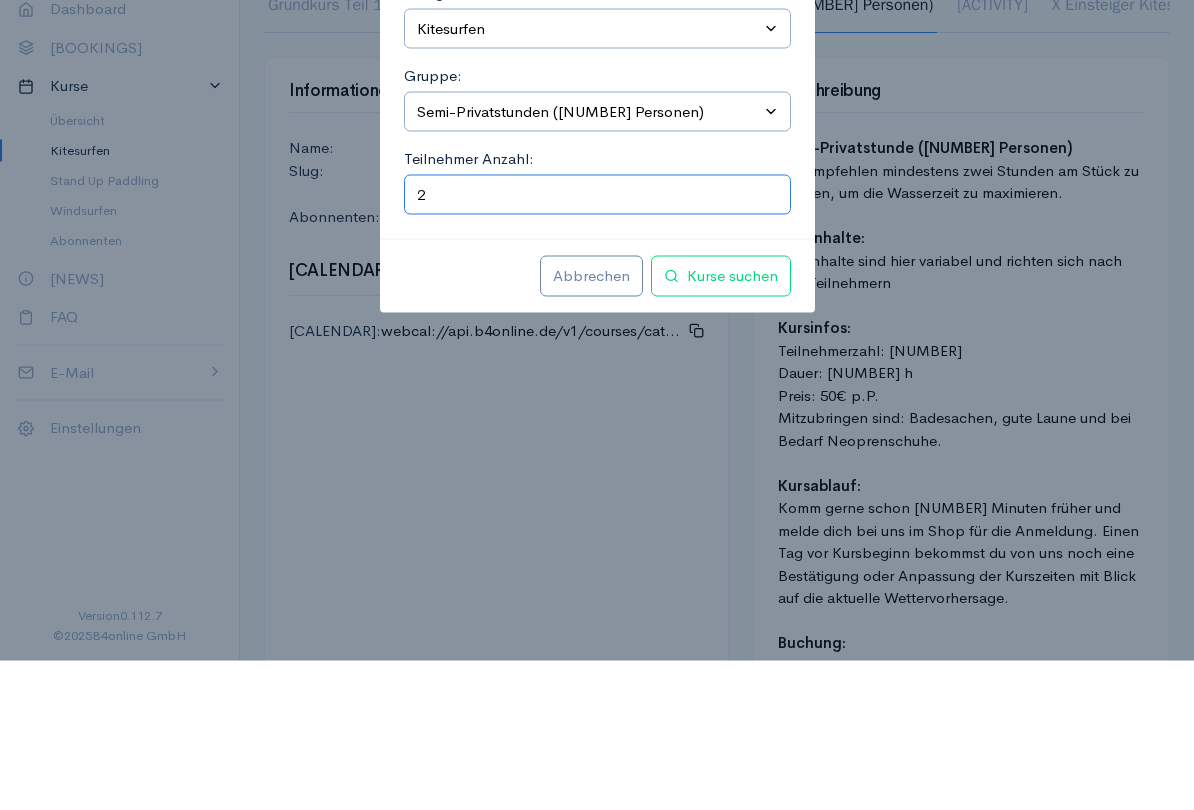 type on "2" 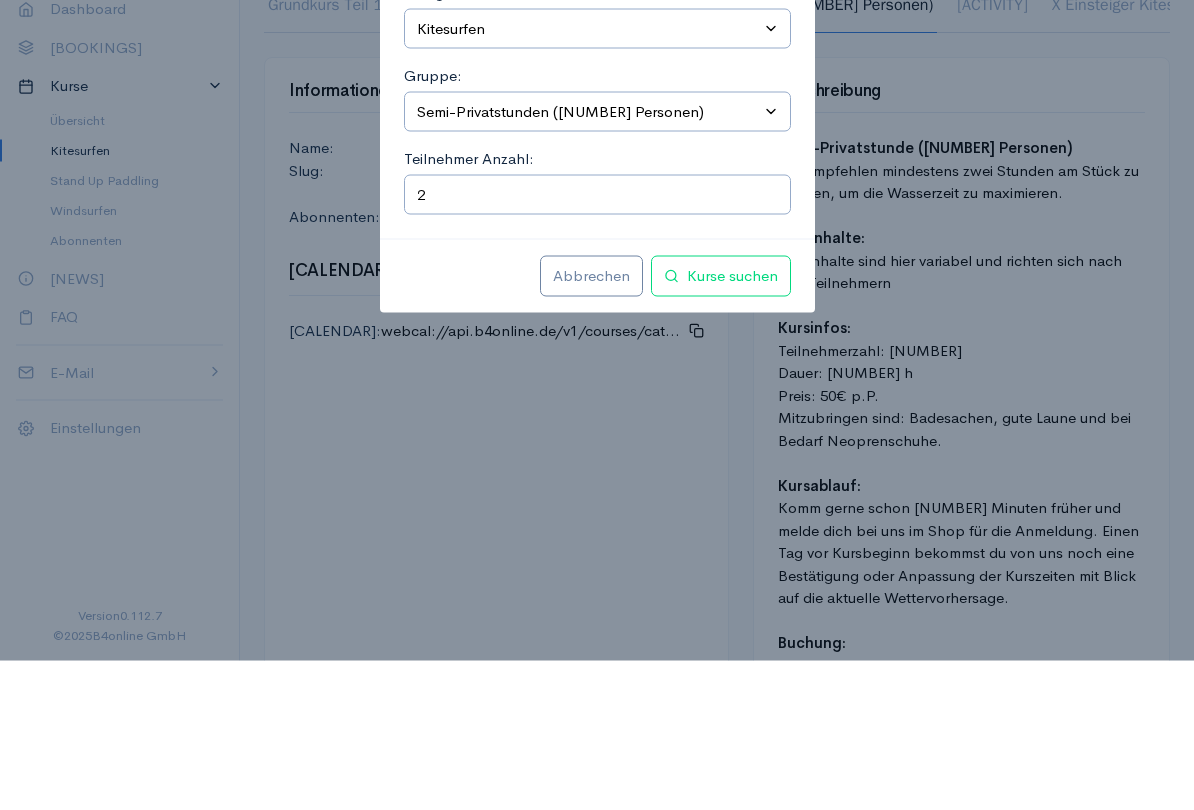click on "Kurse suchen" at bounding box center [721, 425] 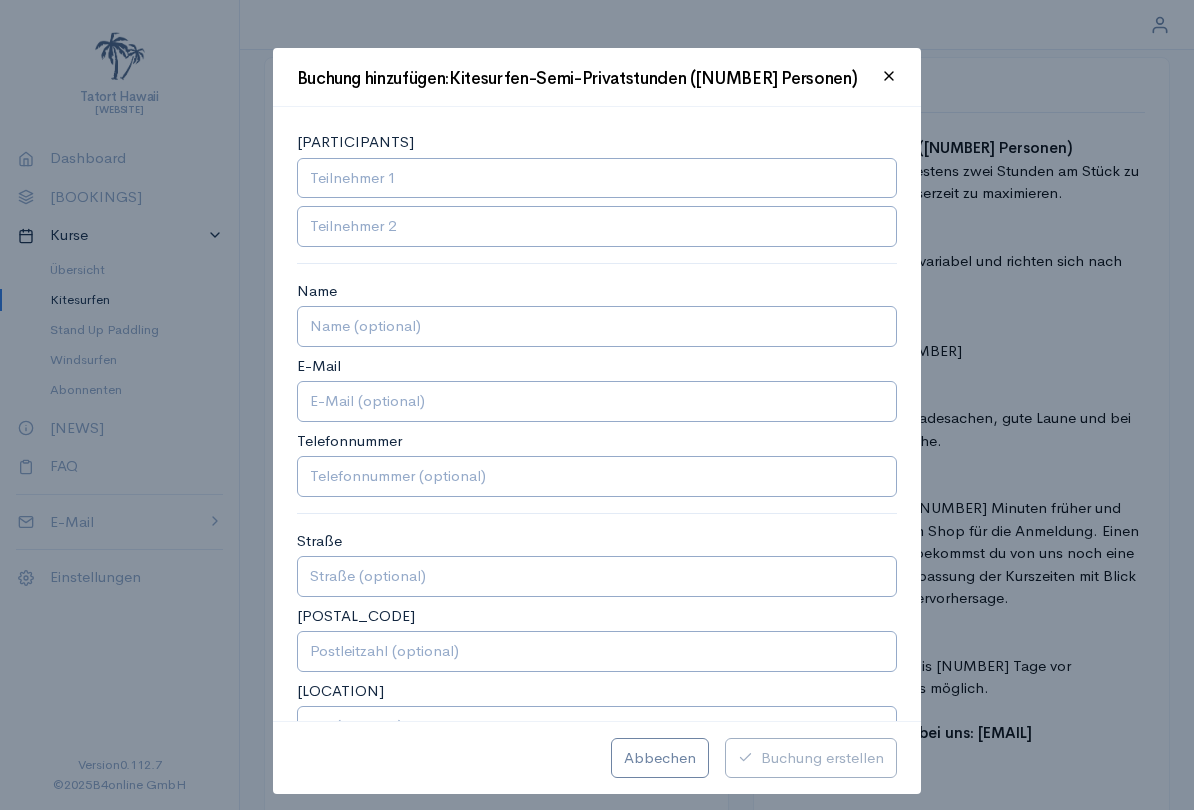 click at bounding box center (597, 178) 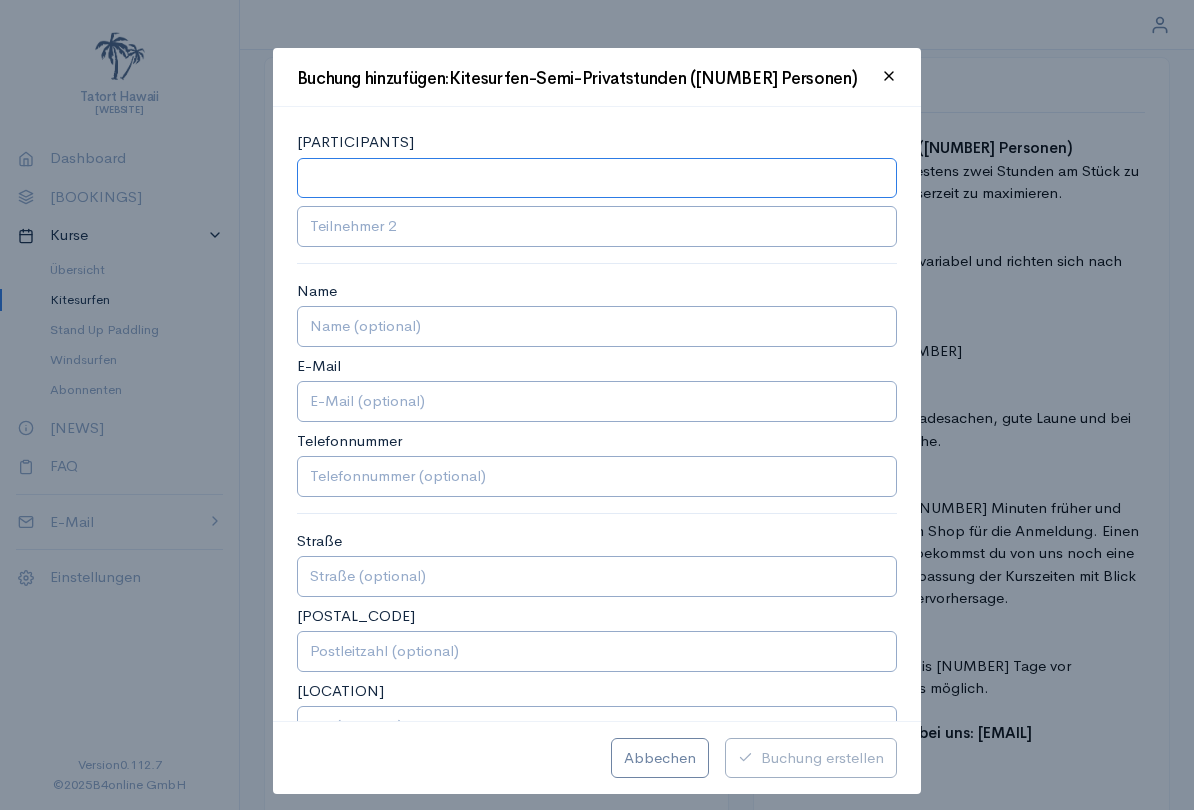 scroll, scrollTop: 149, scrollLeft: 0, axis: vertical 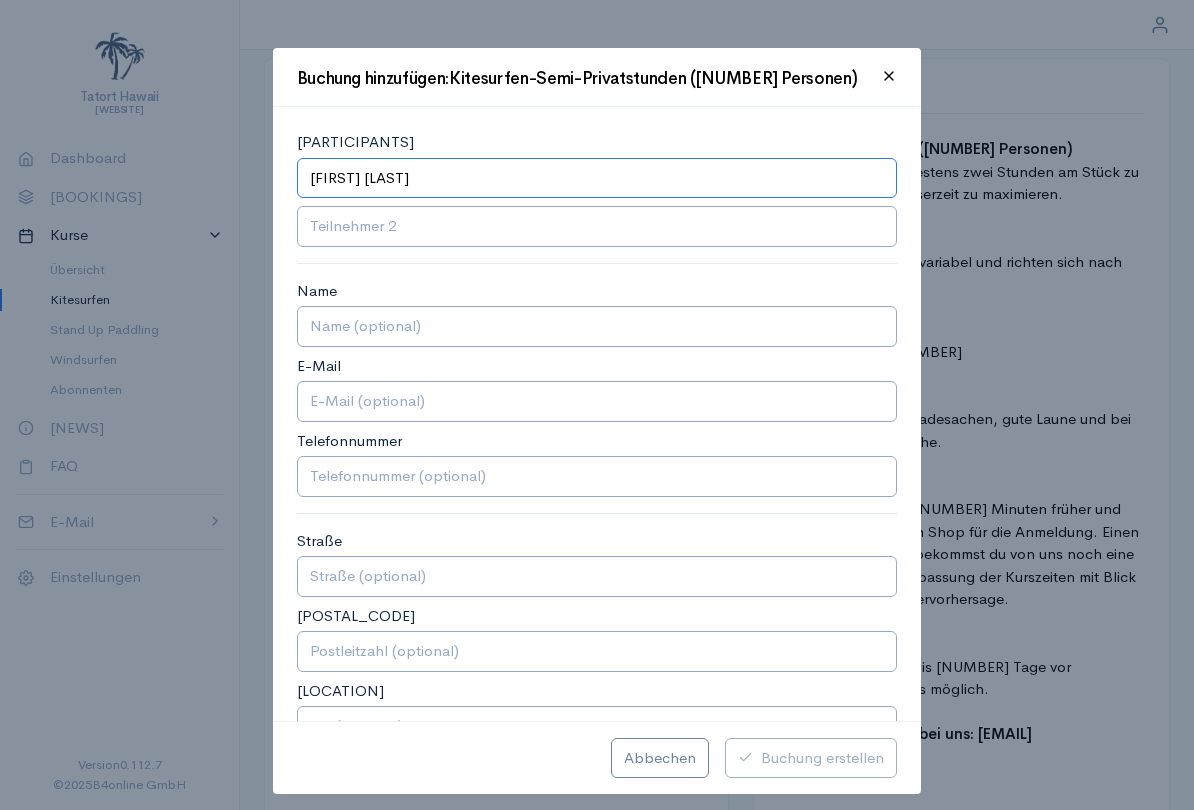 type on "[FIRST] [LAST]" 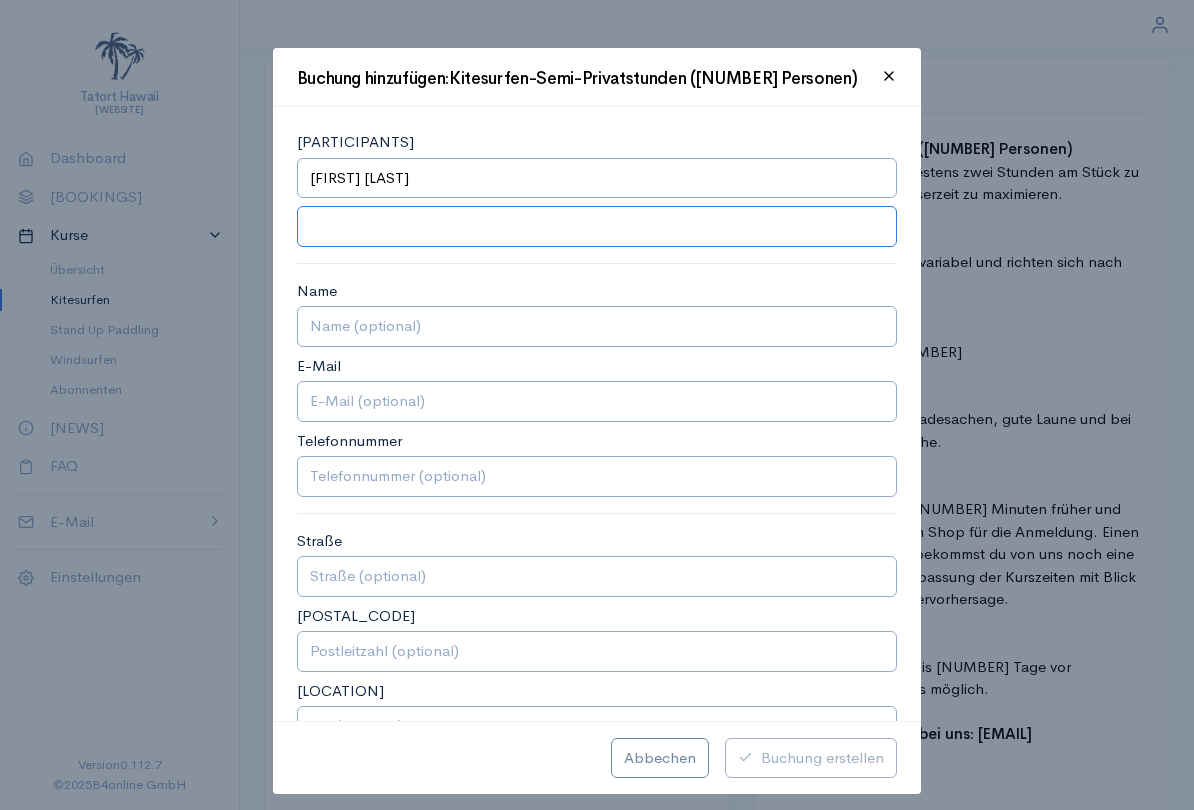 click at bounding box center (597, 226) 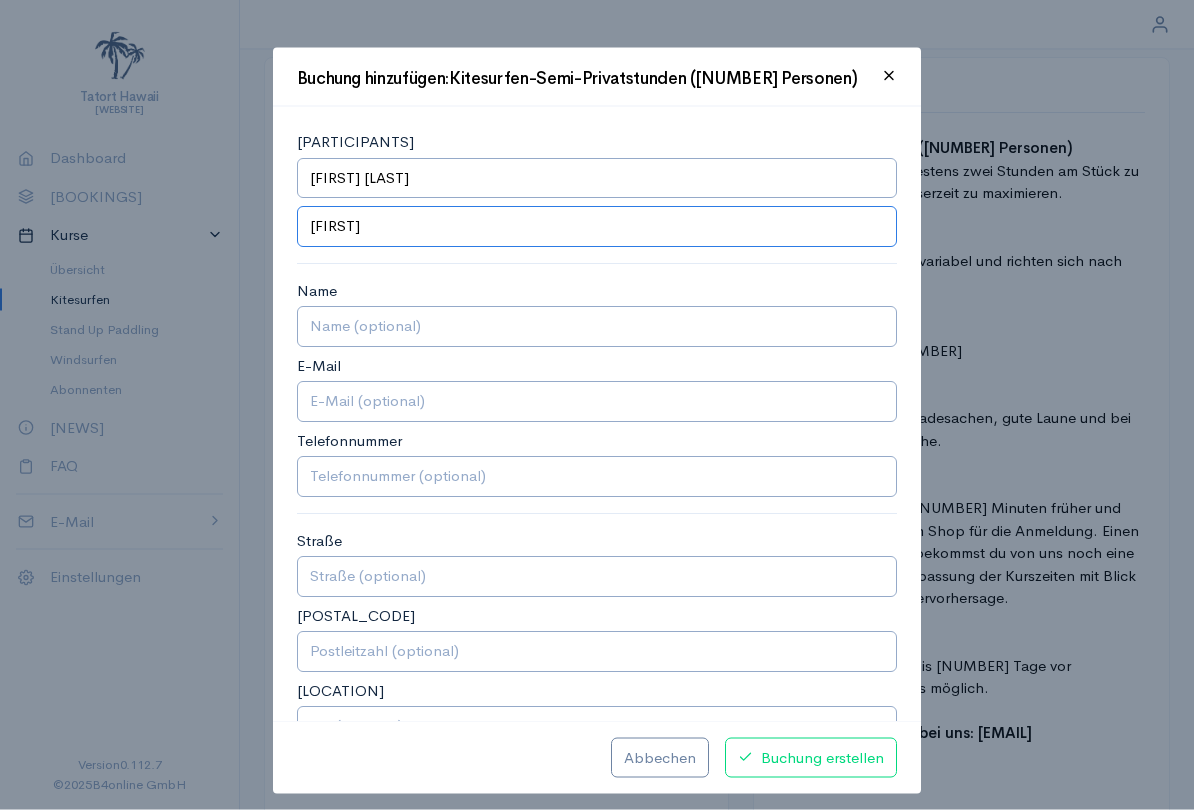 type on "[FIRST]" 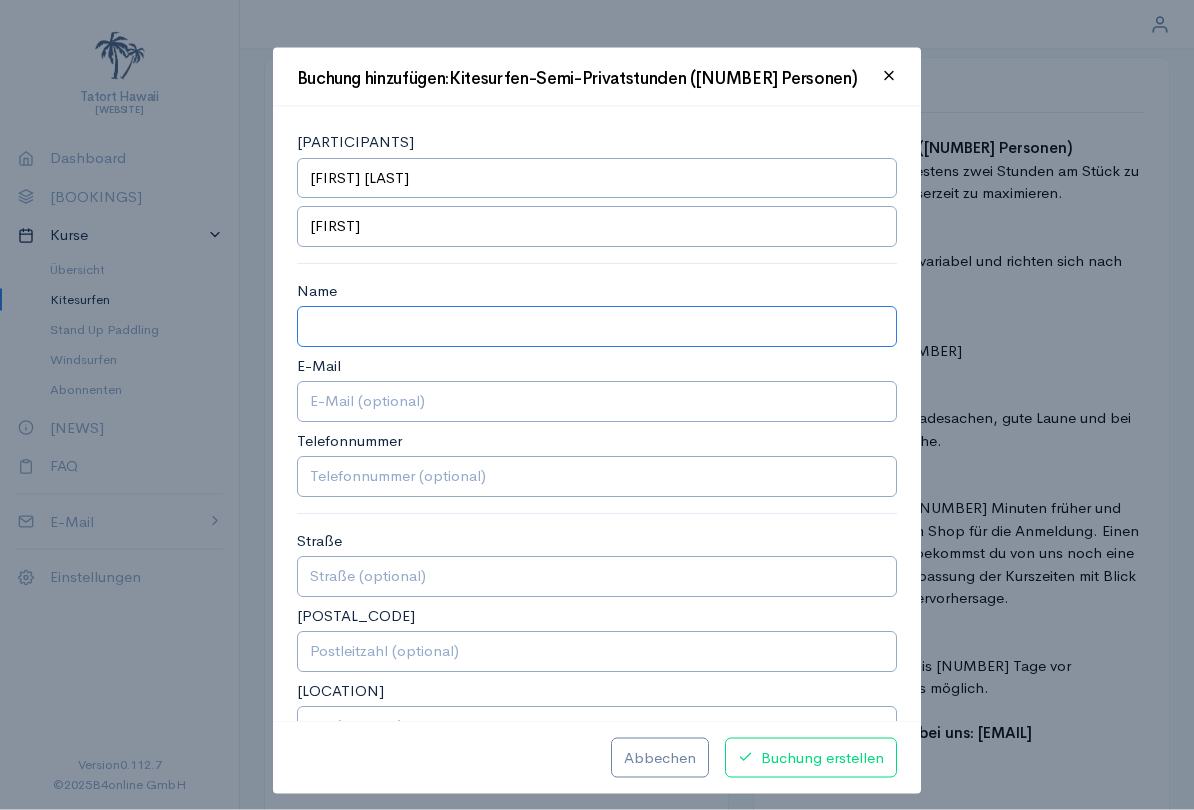 click on "Name" at bounding box center [597, 326] 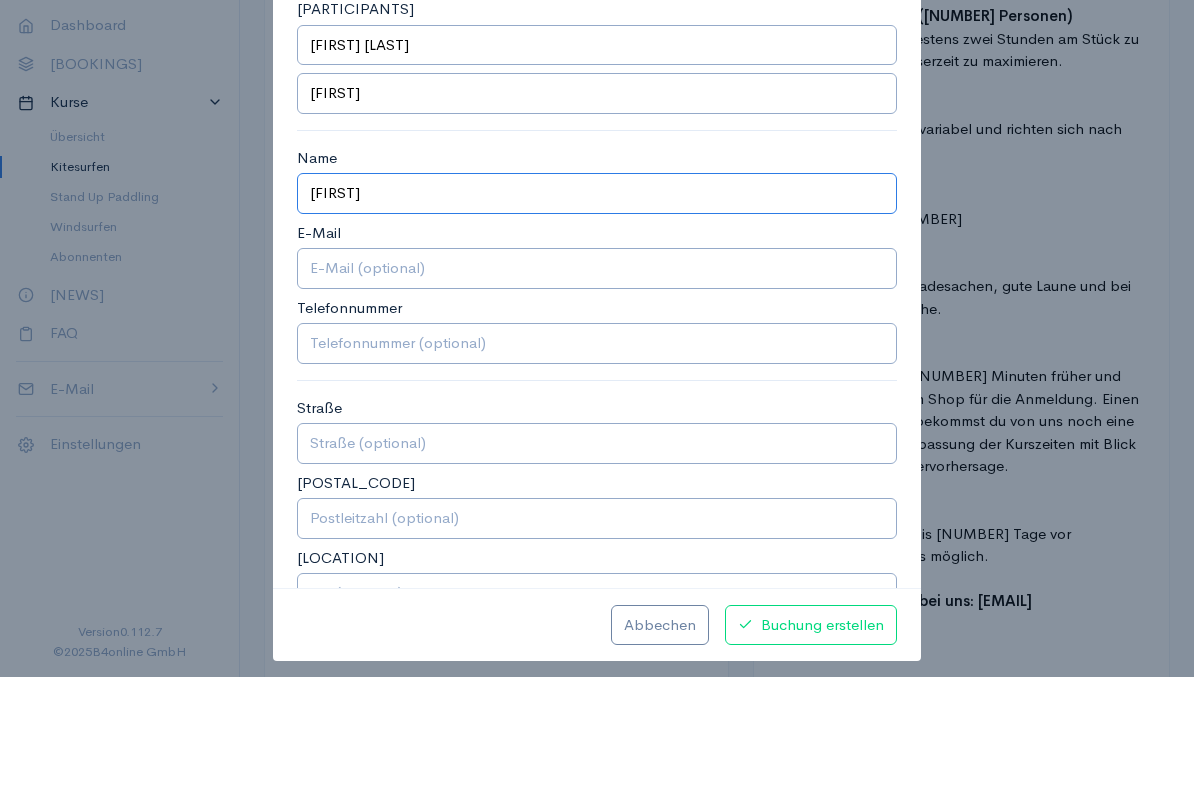 type on "[FIRST]" 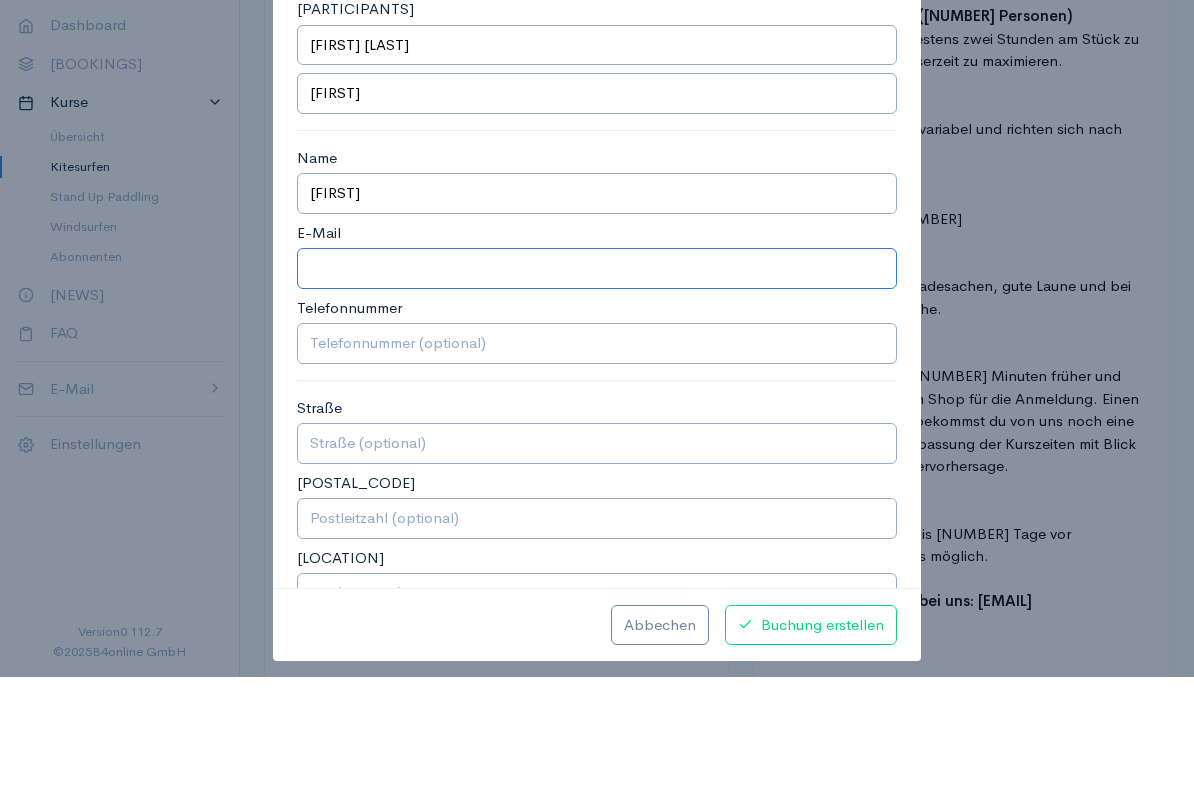 click on "E-Mail" at bounding box center [597, 401] 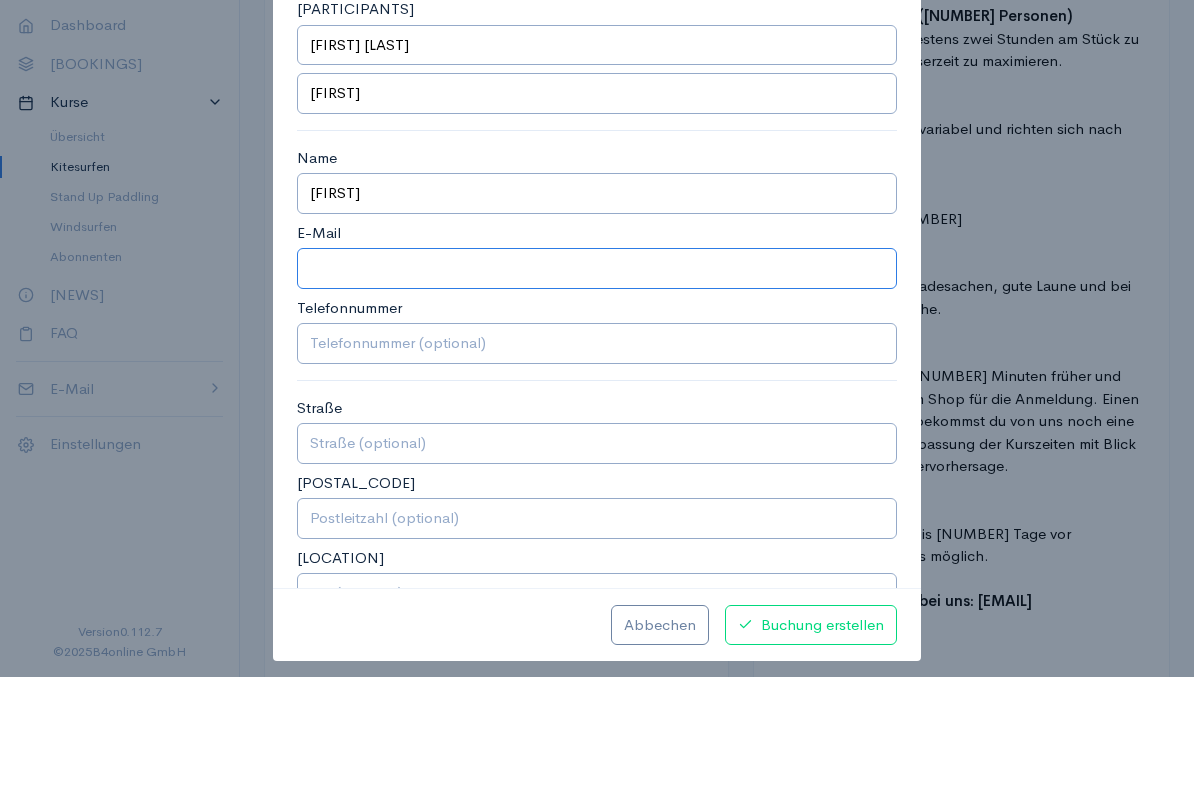 paste on "[EMAIL]" 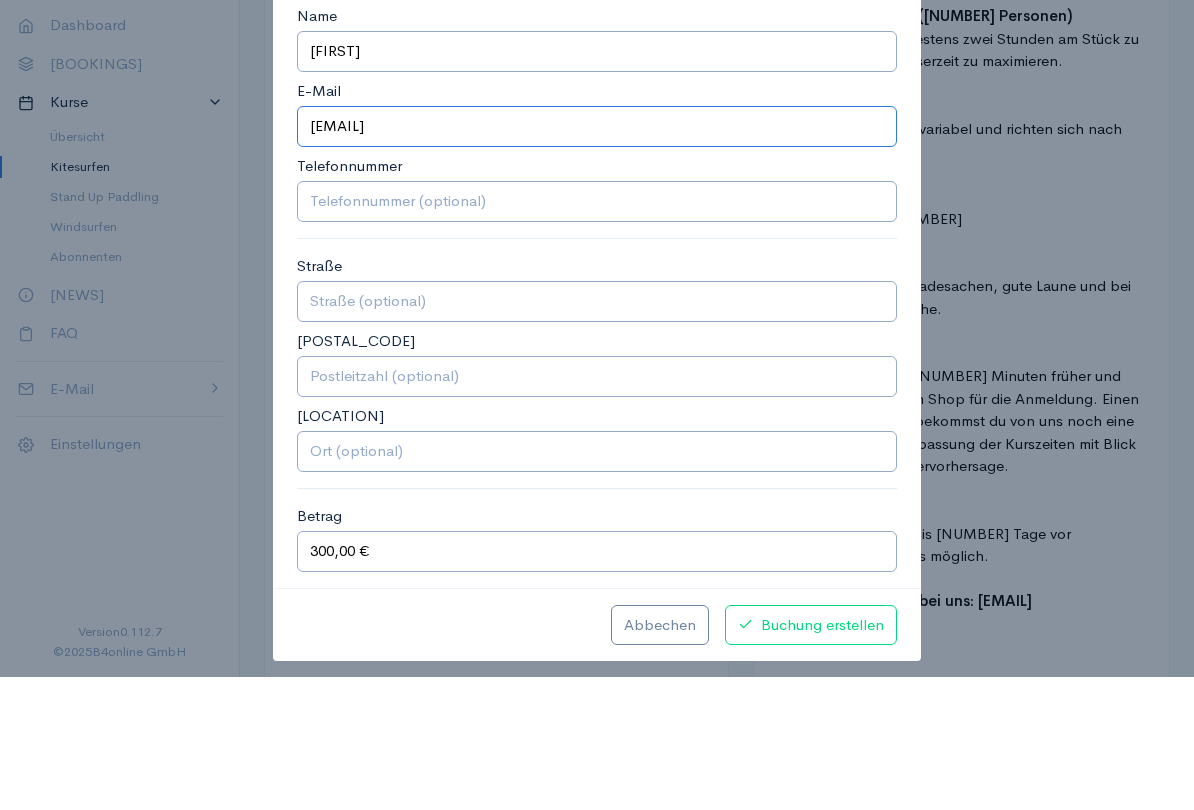 scroll, scrollTop: 137, scrollLeft: 0, axis: vertical 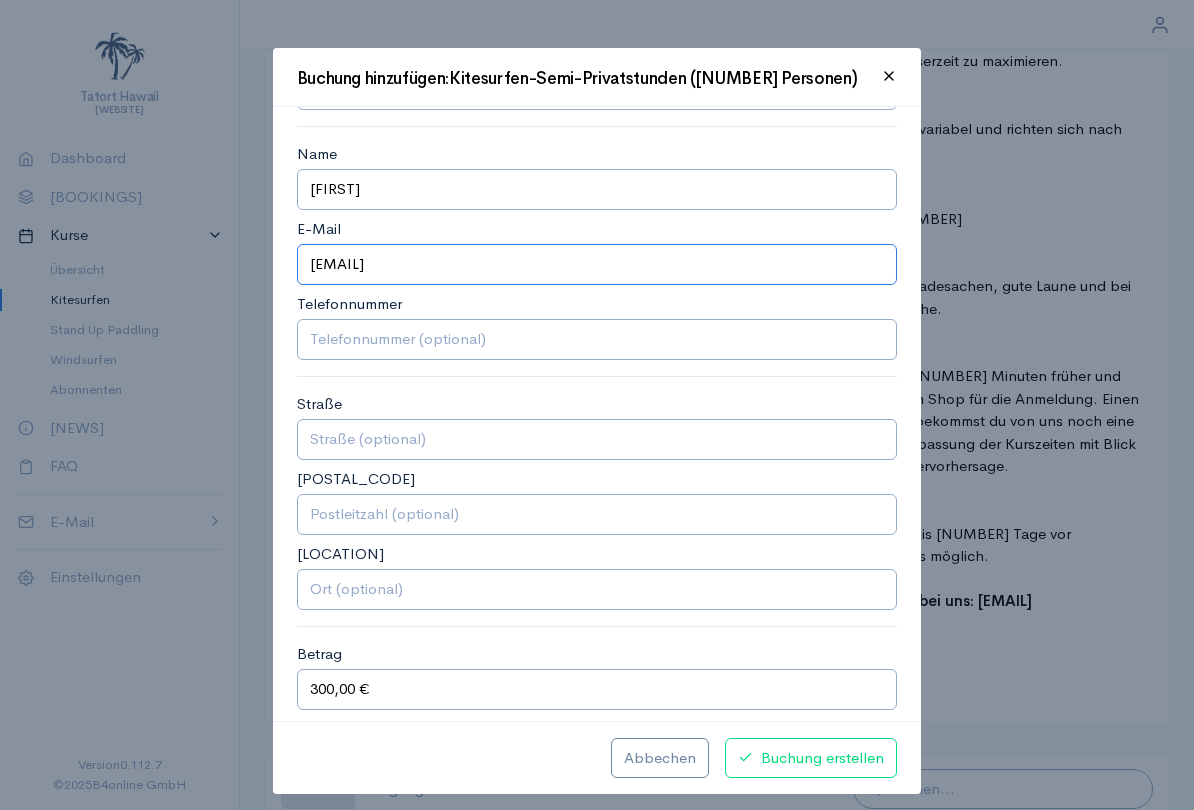 type on "[EMAIL]" 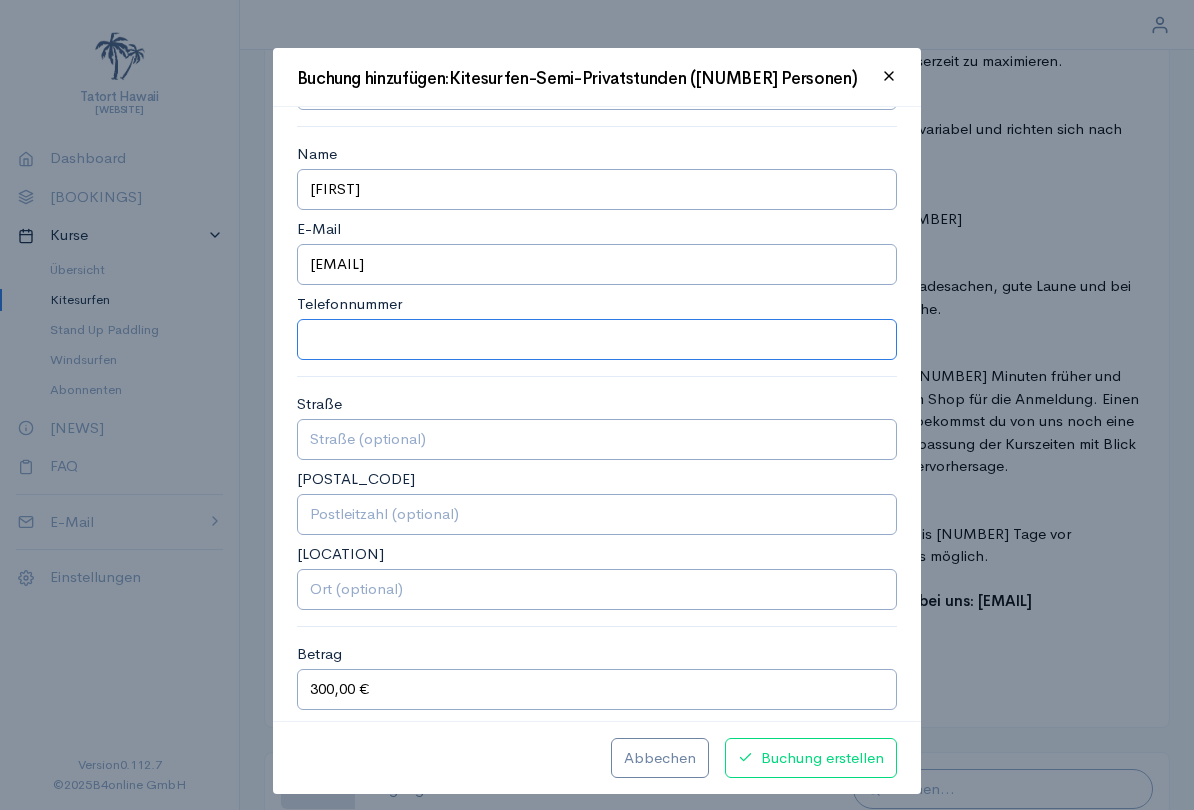 click on "Telefonnummer" at bounding box center (597, 339) 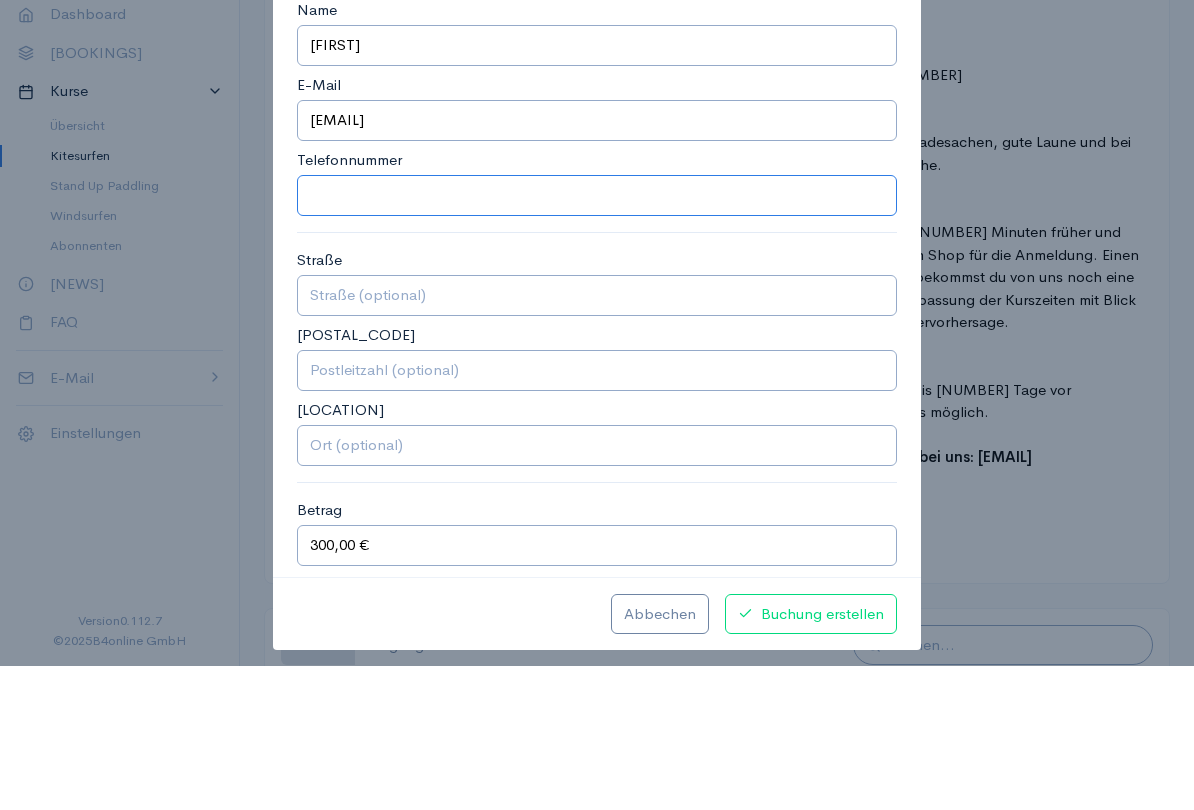 paste on "[PHONE]" 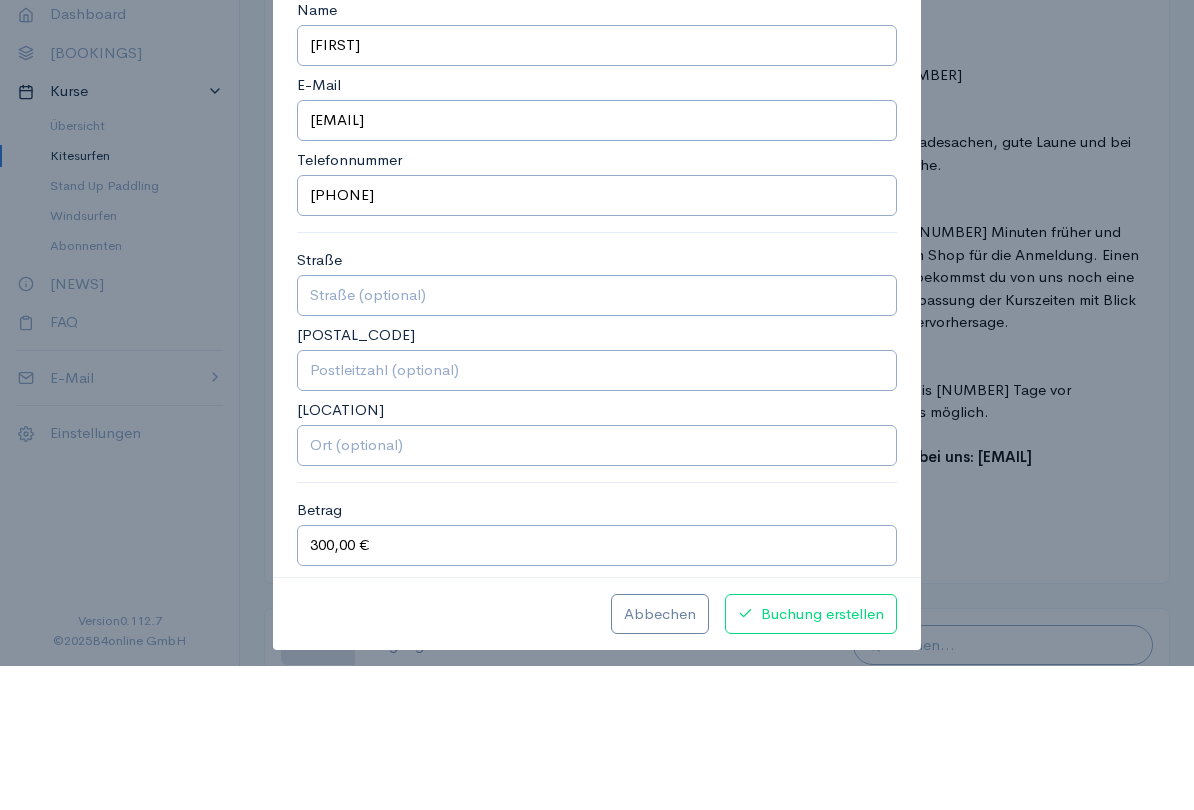 scroll, scrollTop: 427, scrollLeft: 0, axis: vertical 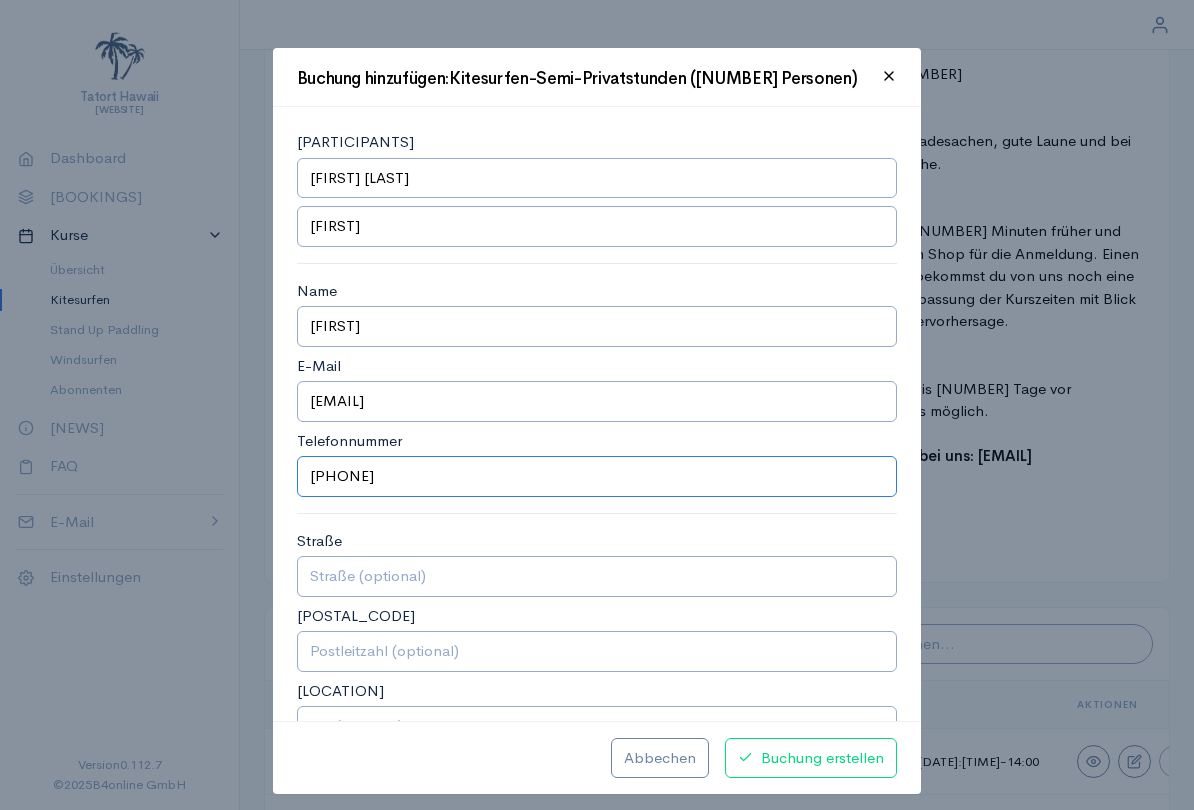 type on "[PHONE]" 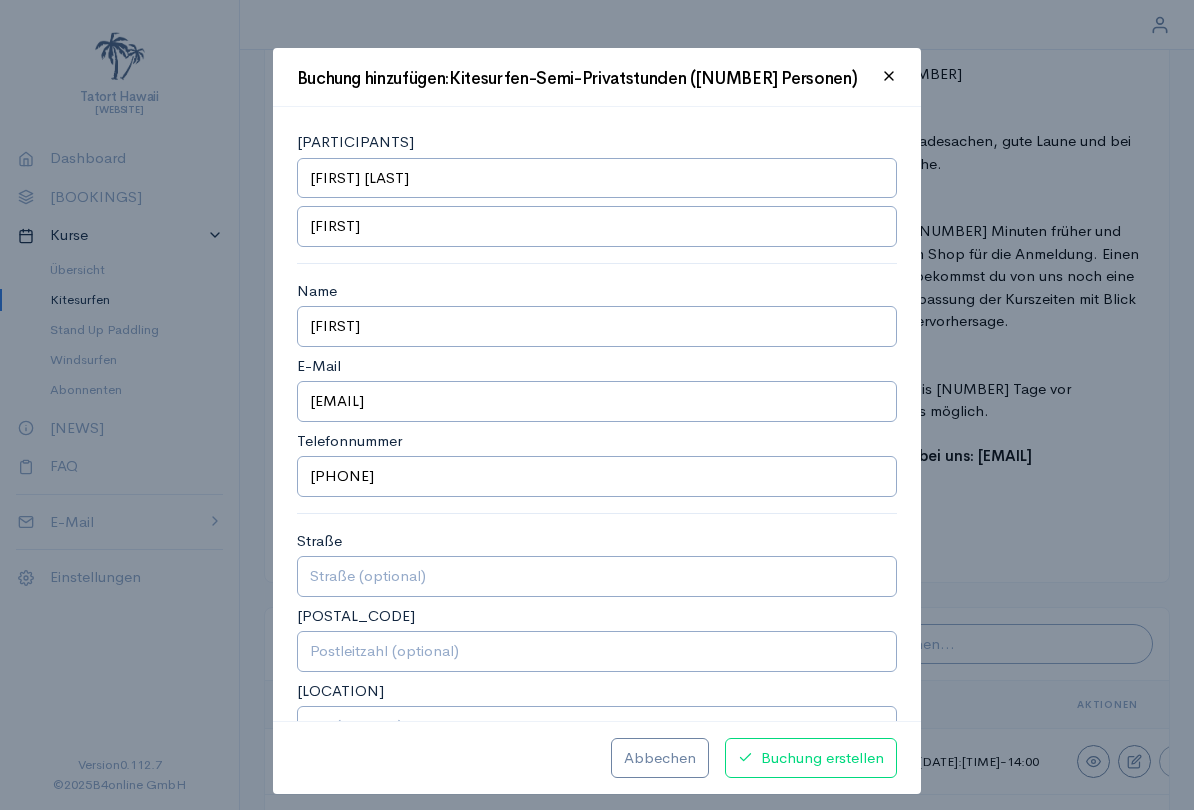 click on "Buchung erstellen" at bounding box center (811, 758) 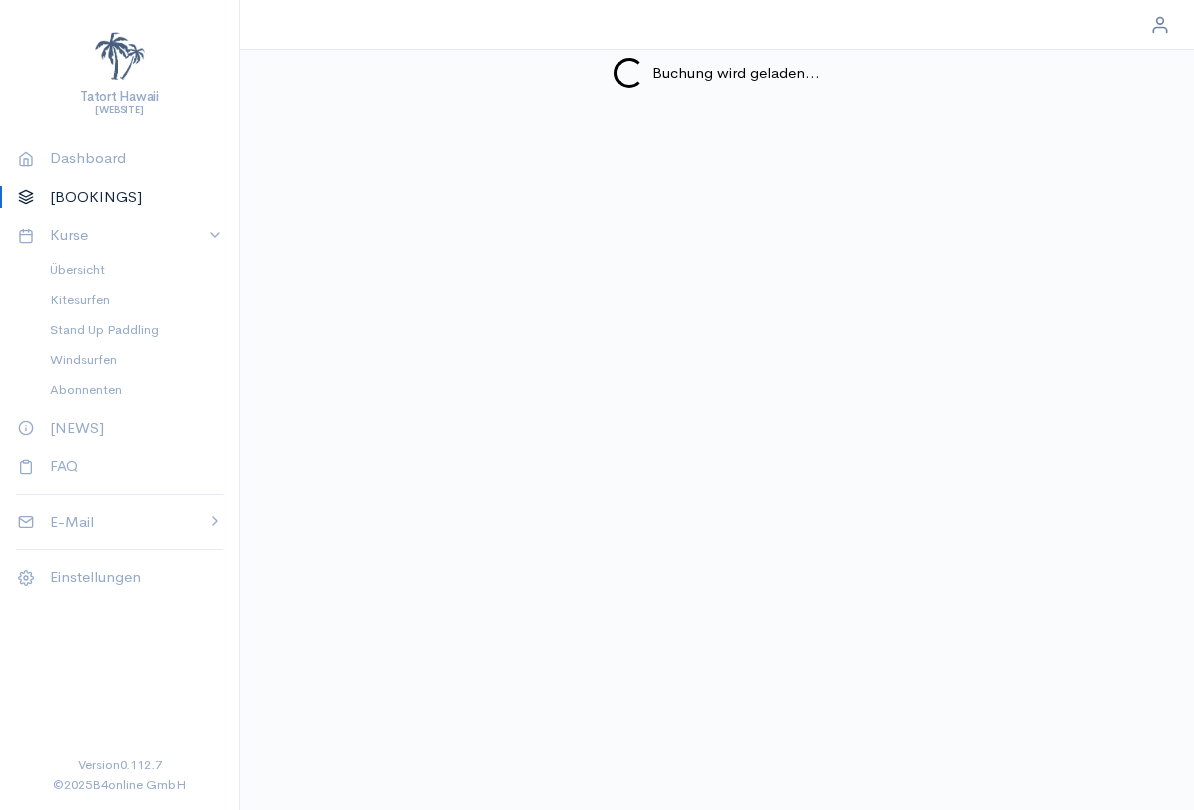 scroll, scrollTop: 0, scrollLeft: 0, axis: both 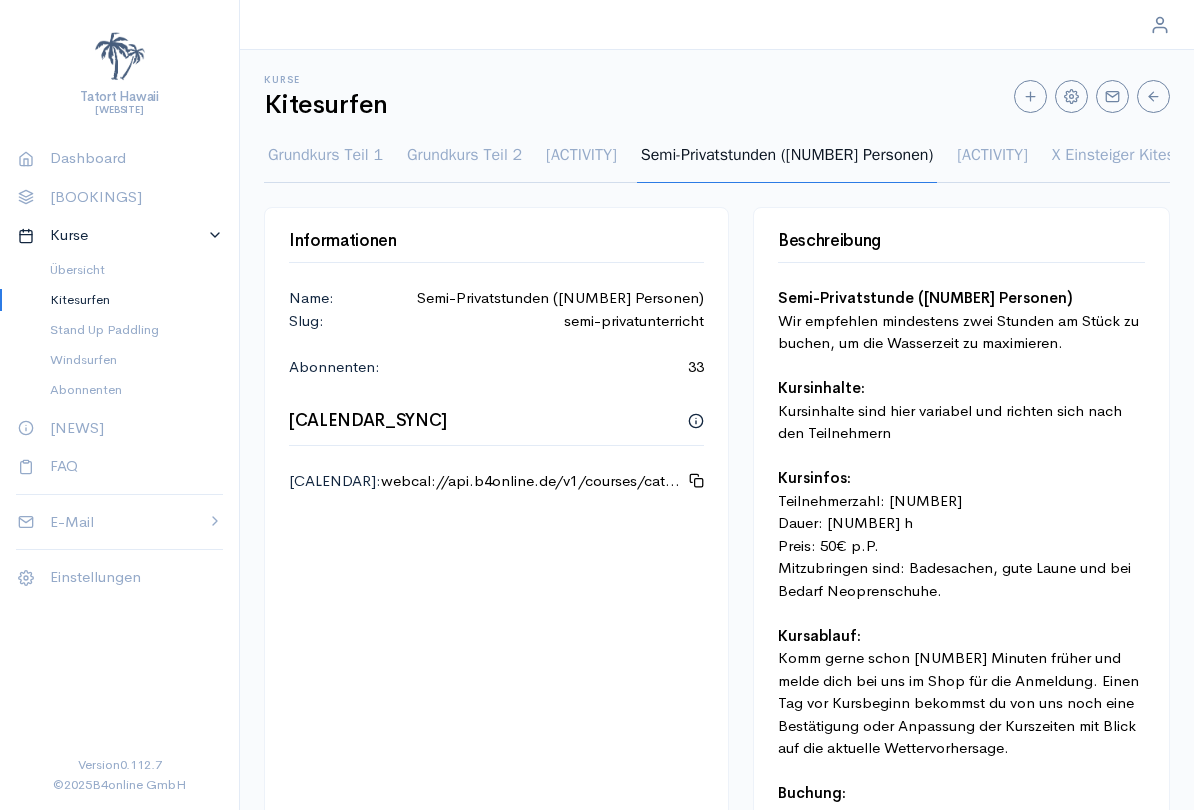 click on "Semi-Privatstunden ([NUMBER] Personen)" at bounding box center [787, 163] 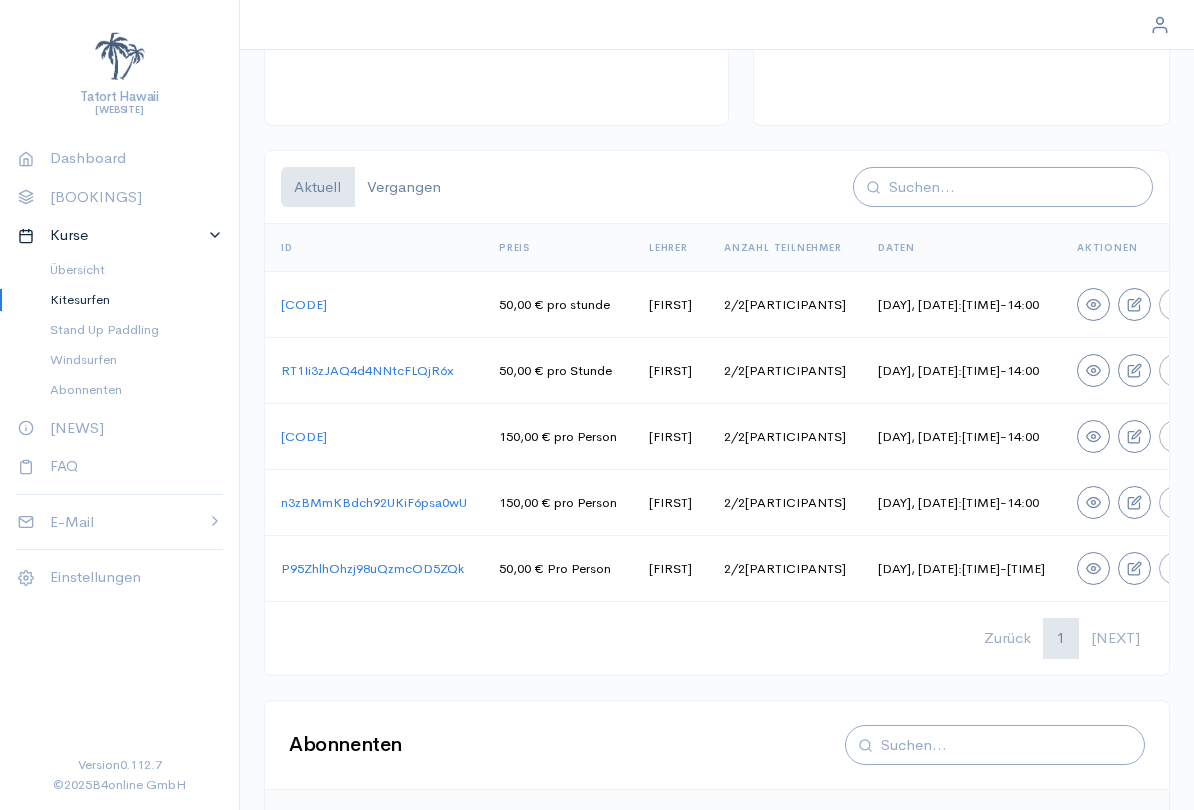 scroll, scrollTop: 883, scrollLeft: 0, axis: vertical 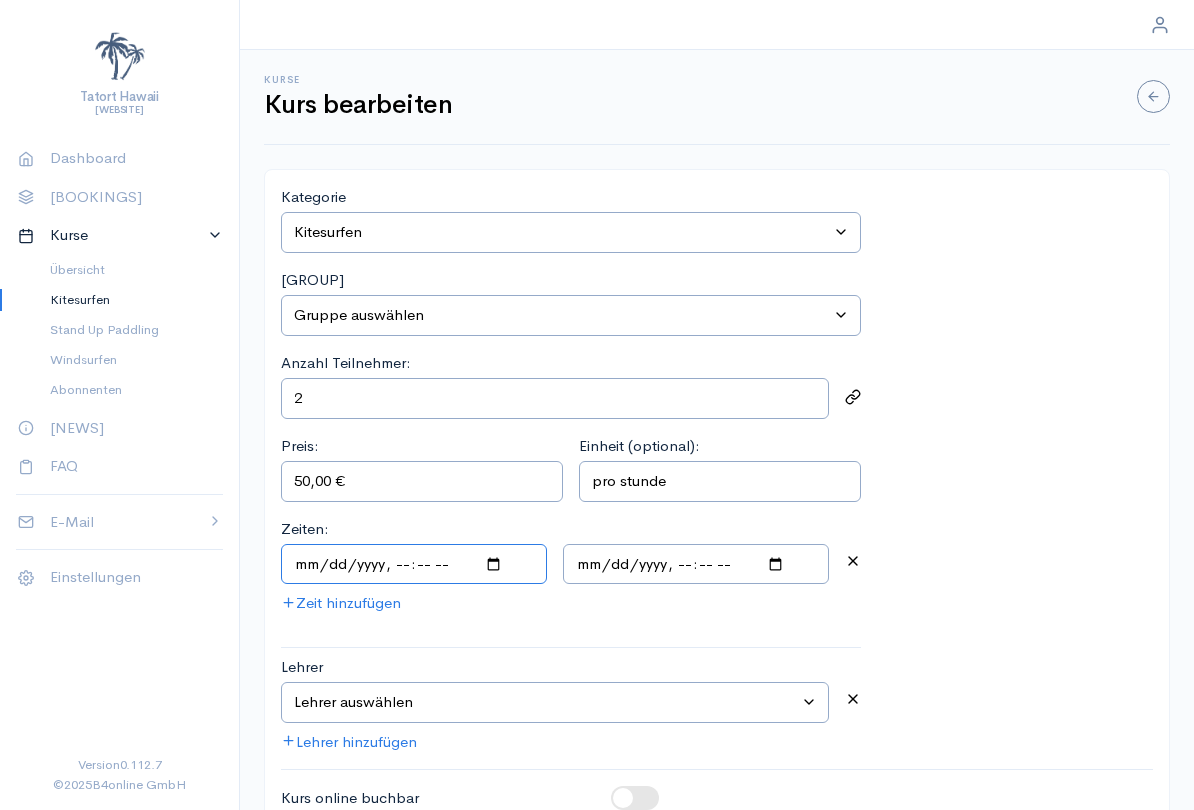 click at bounding box center (414, 564) 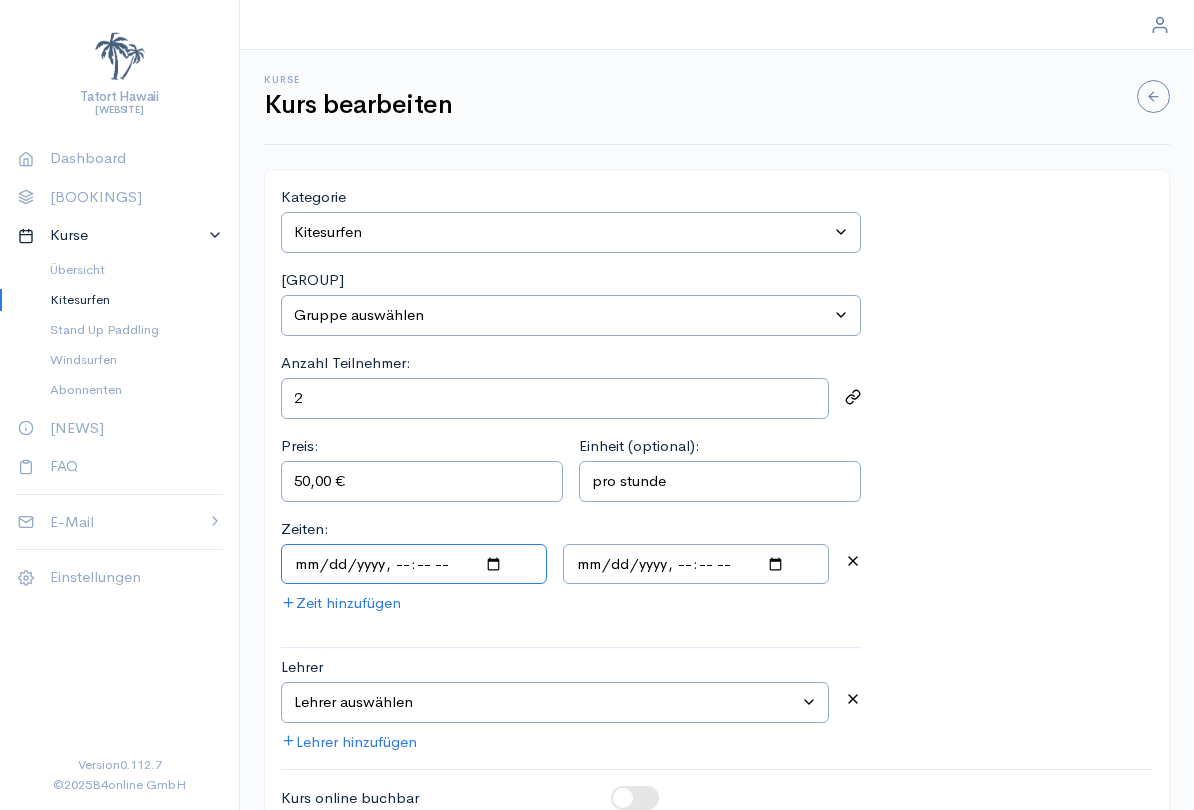 type on "[DATE]T[TIME]" 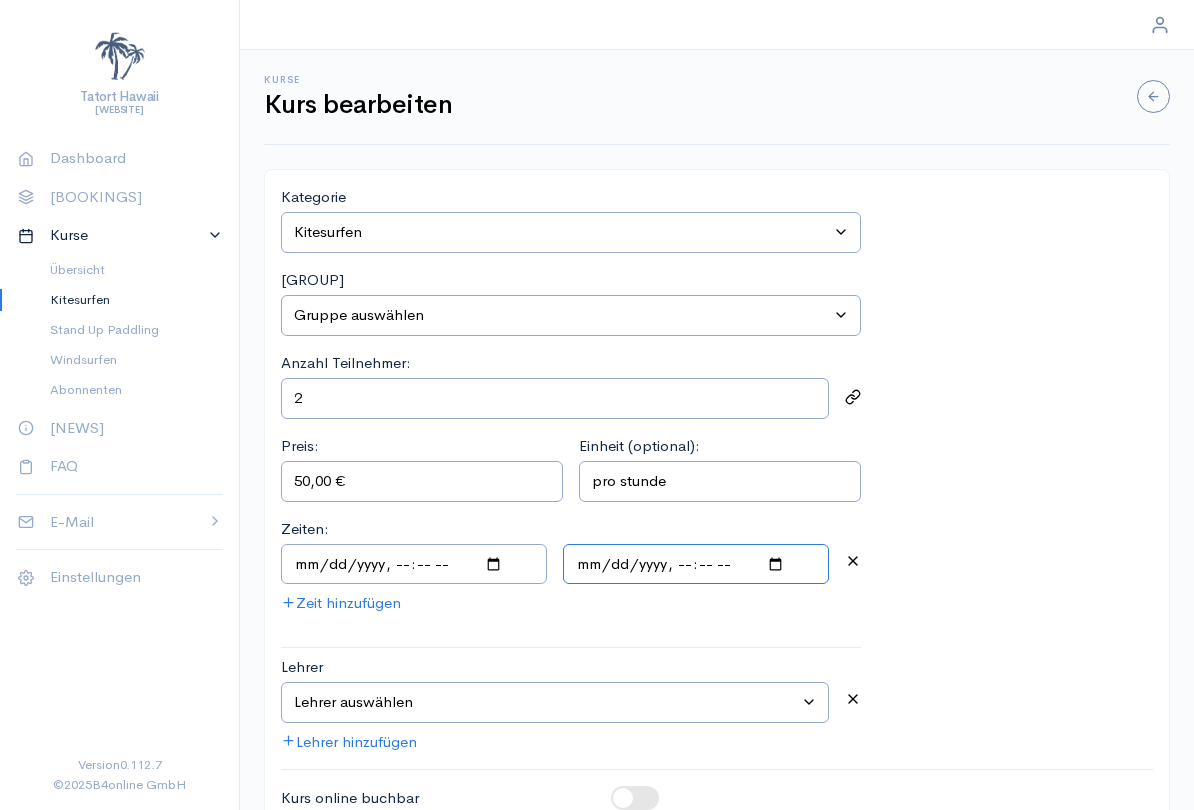 click at bounding box center [696, 564] 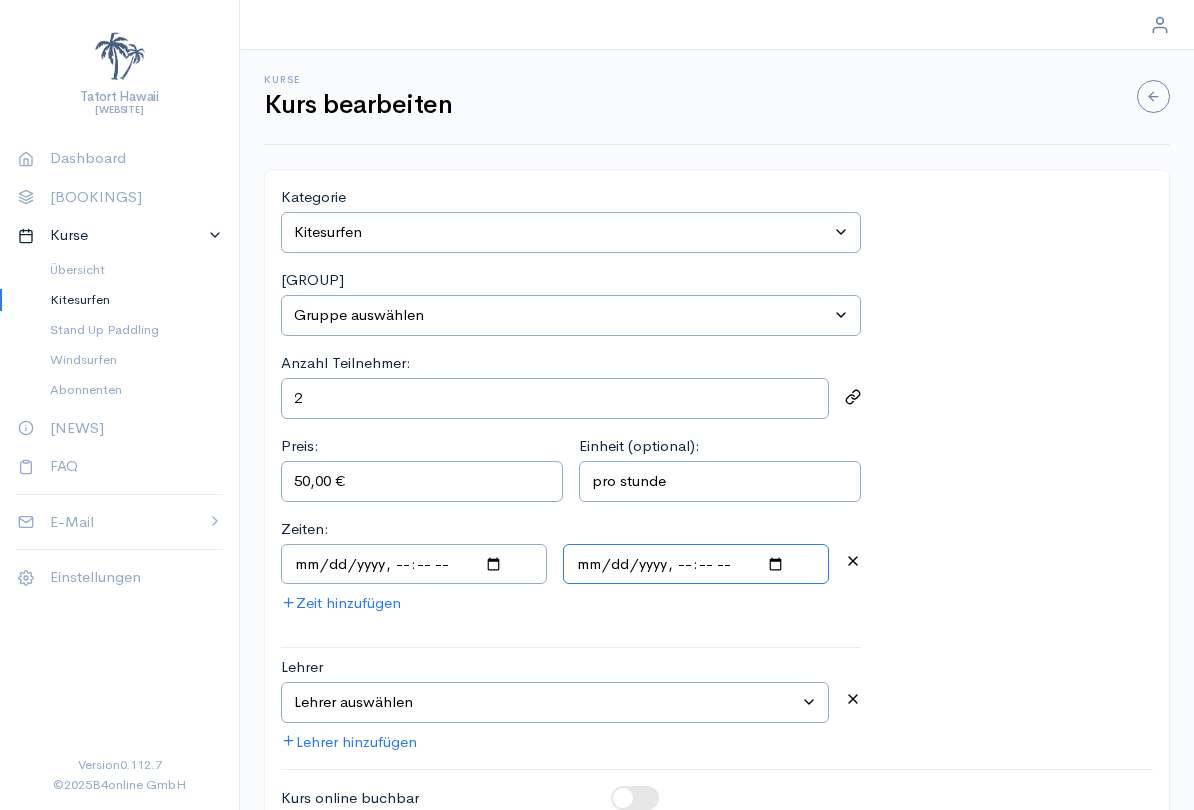 type on "[DATE]T[TIME]" 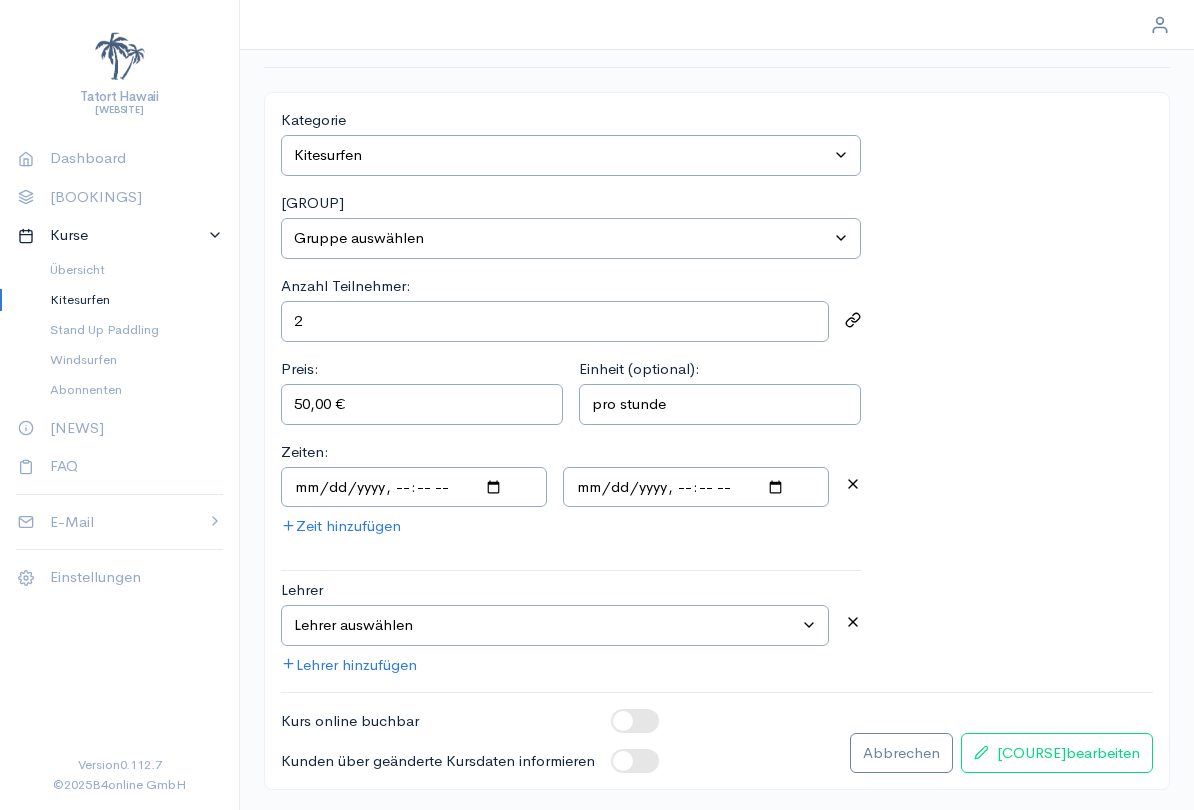 click on "Kurs  bearbeiten" at bounding box center [1057, 753] 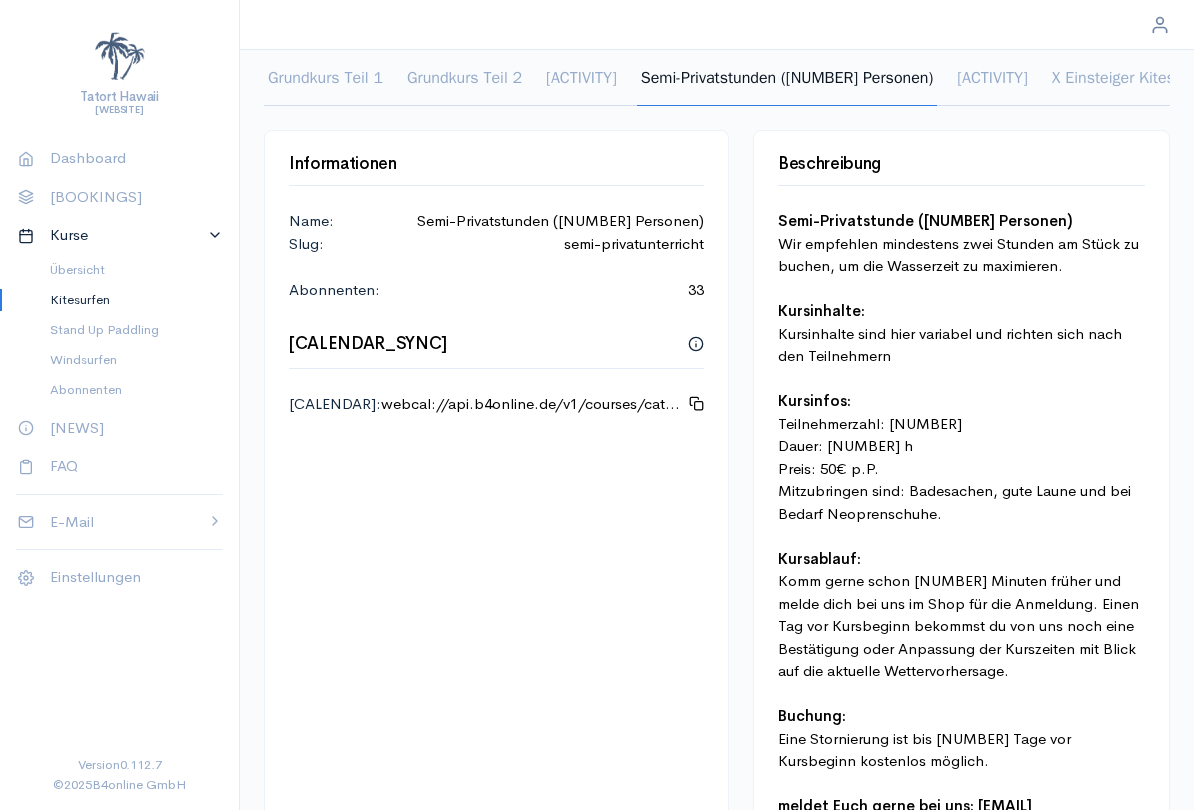 click on "Semi-Privatstunden ([NUMBER] Personen)" at bounding box center (787, 86) 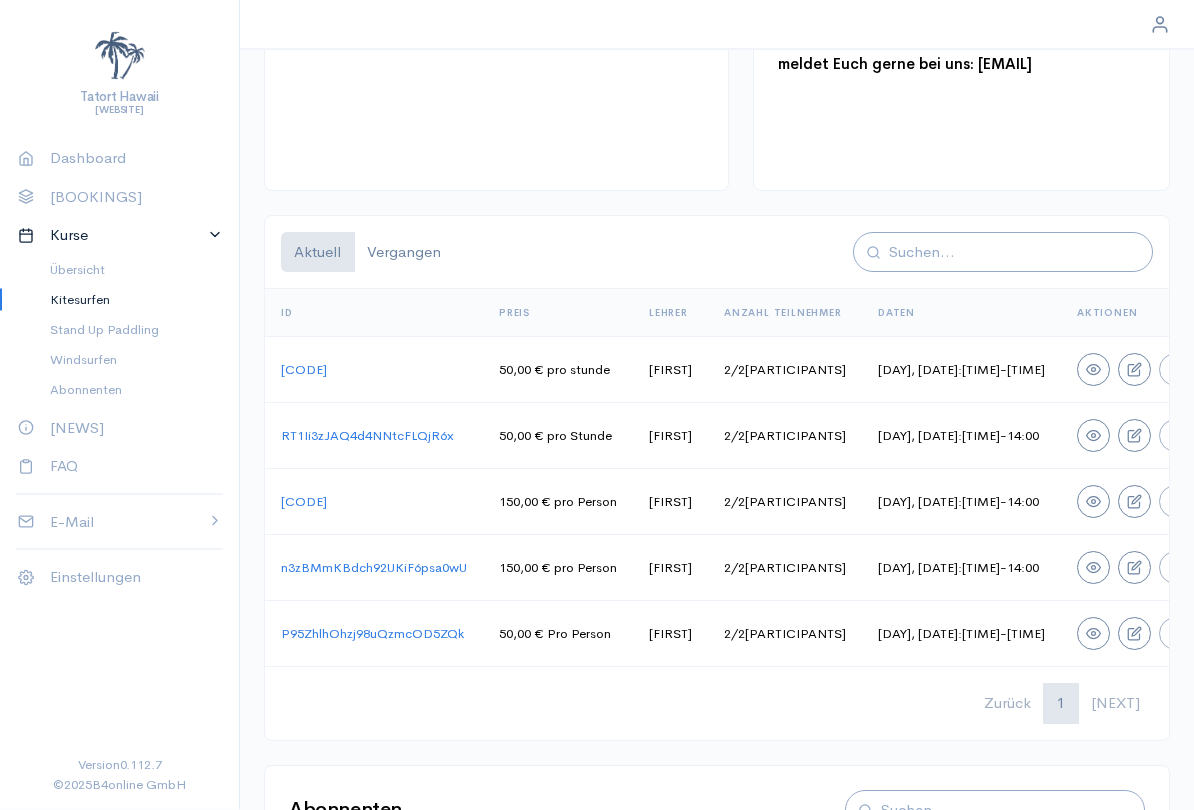 scroll, scrollTop: 819, scrollLeft: 0, axis: vertical 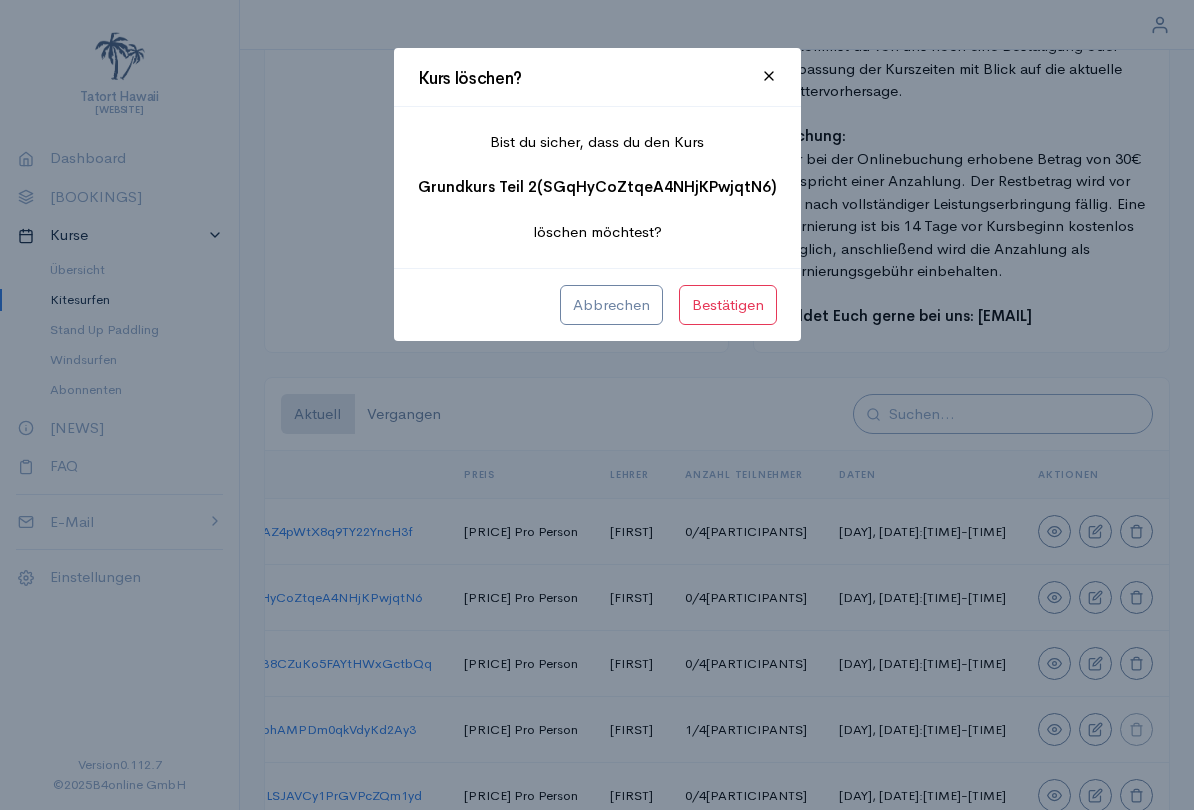 click on "Bestätigen" at bounding box center (728, 305) 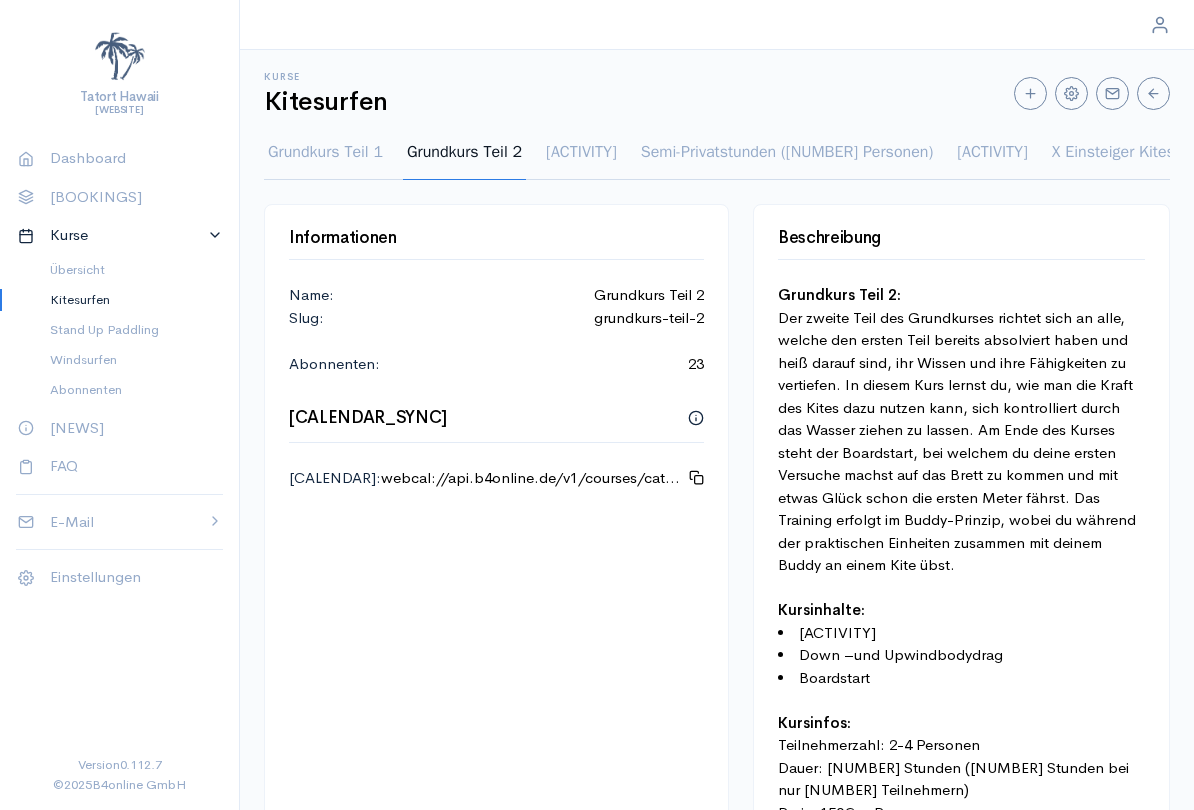 scroll, scrollTop: 0, scrollLeft: 0, axis: both 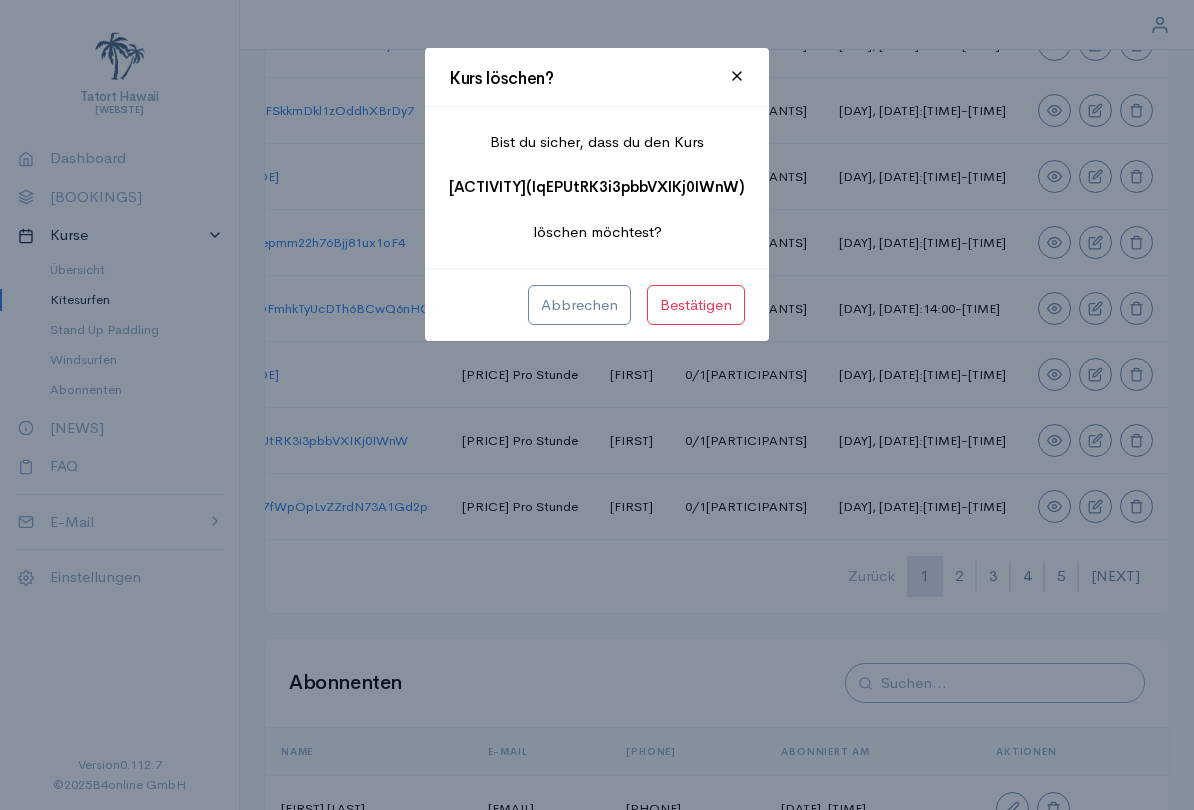 click on "Bestätigen" at bounding box center (696, 305) 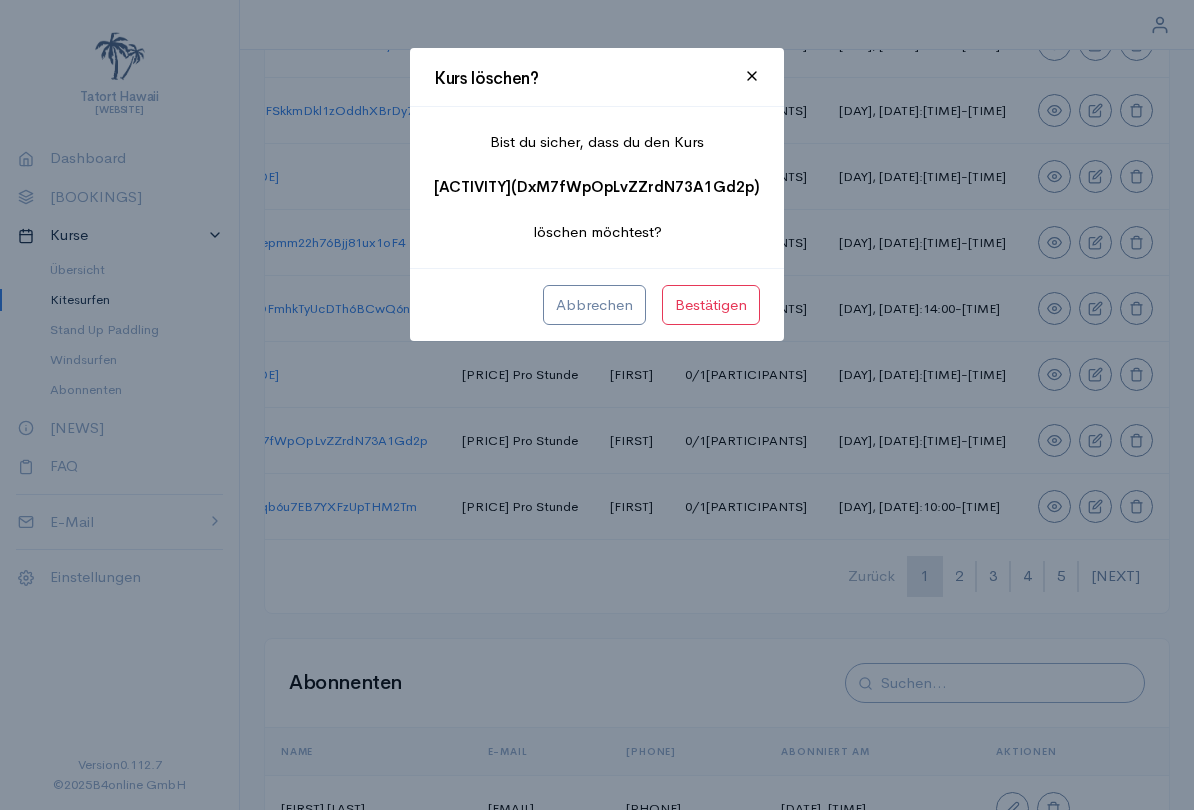 click on "Bestätigen" at bounding box center (711, 305) 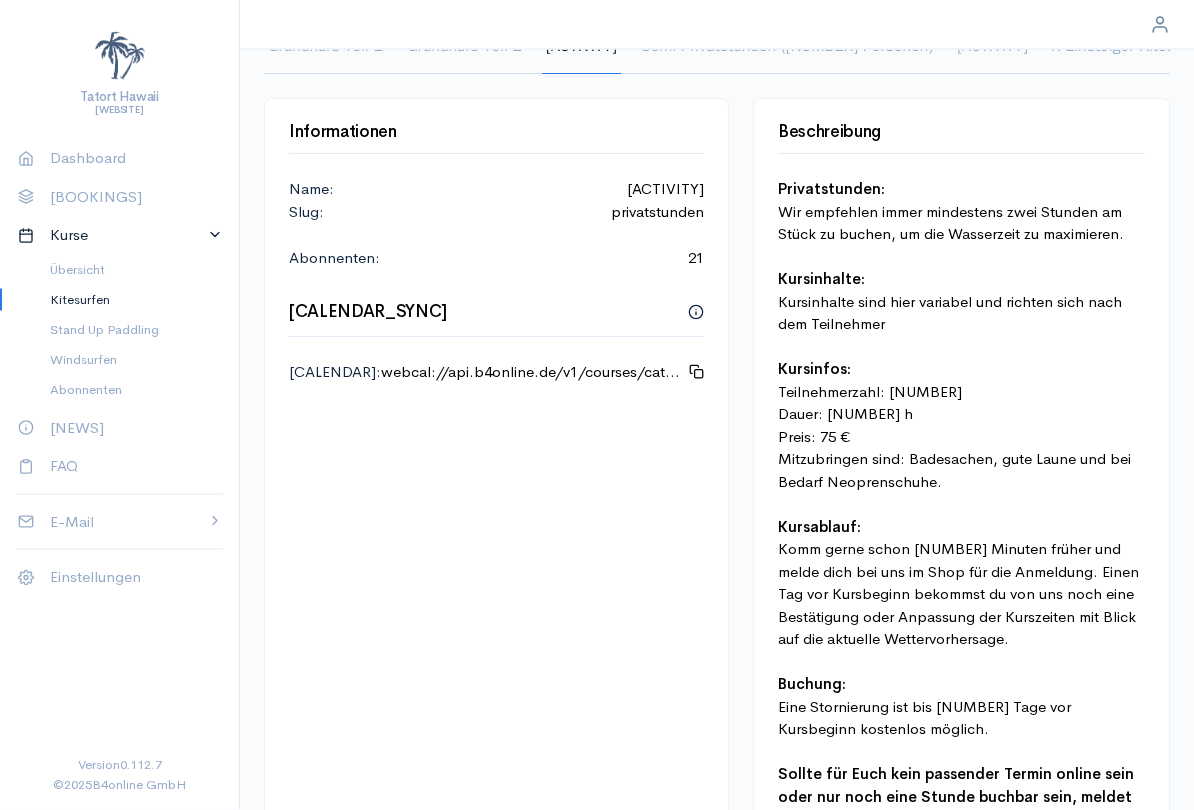 scroll, scrollTop: 0, scrollLeft: 0, axis: both 